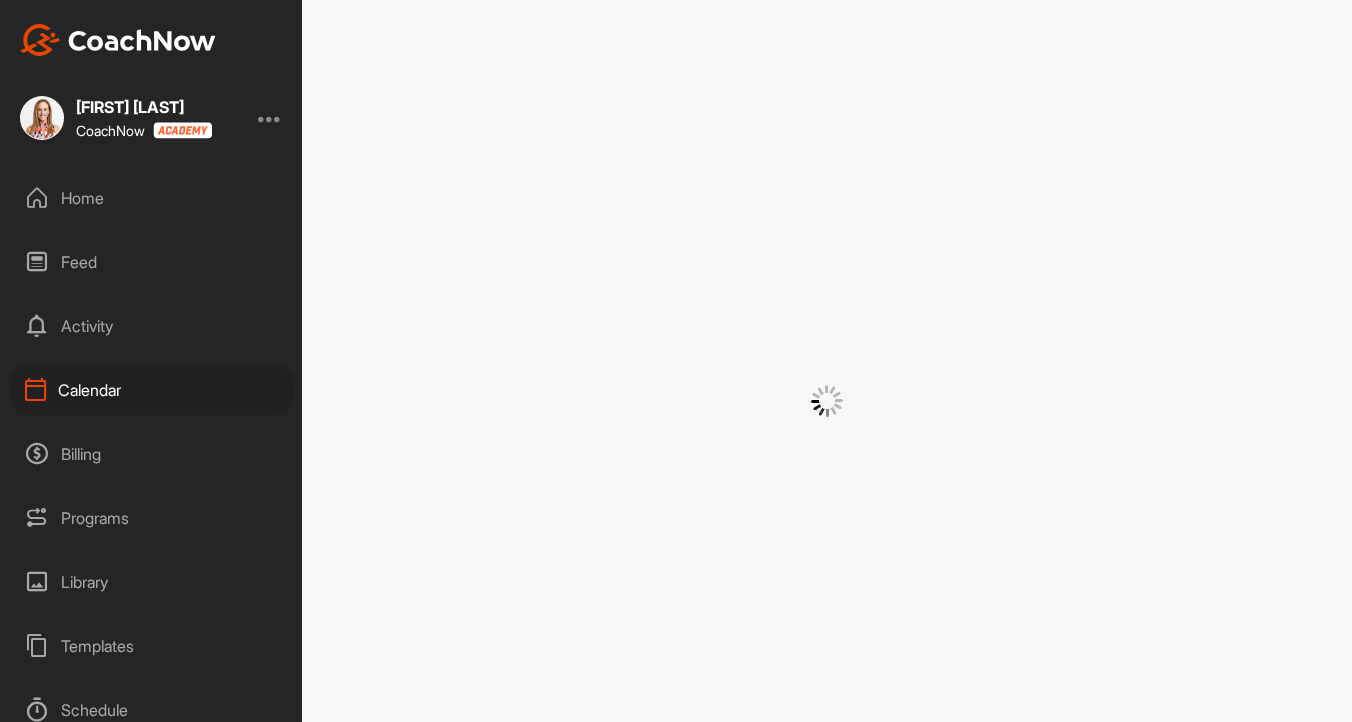 scroll, scrollTop: 0, scrollLeft: 0, axis: both 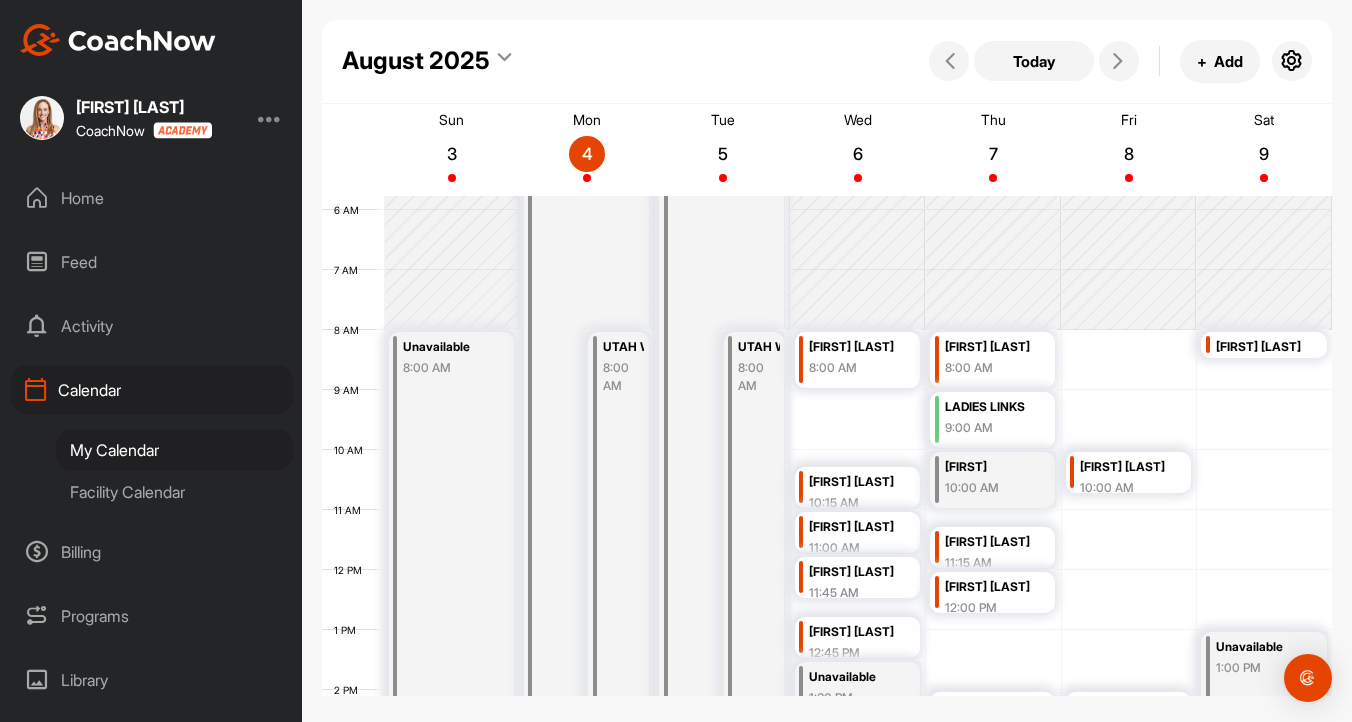 click on "UTAH WOMEN'S OPEN 8:00 AM" at bounding box center [754, 630] 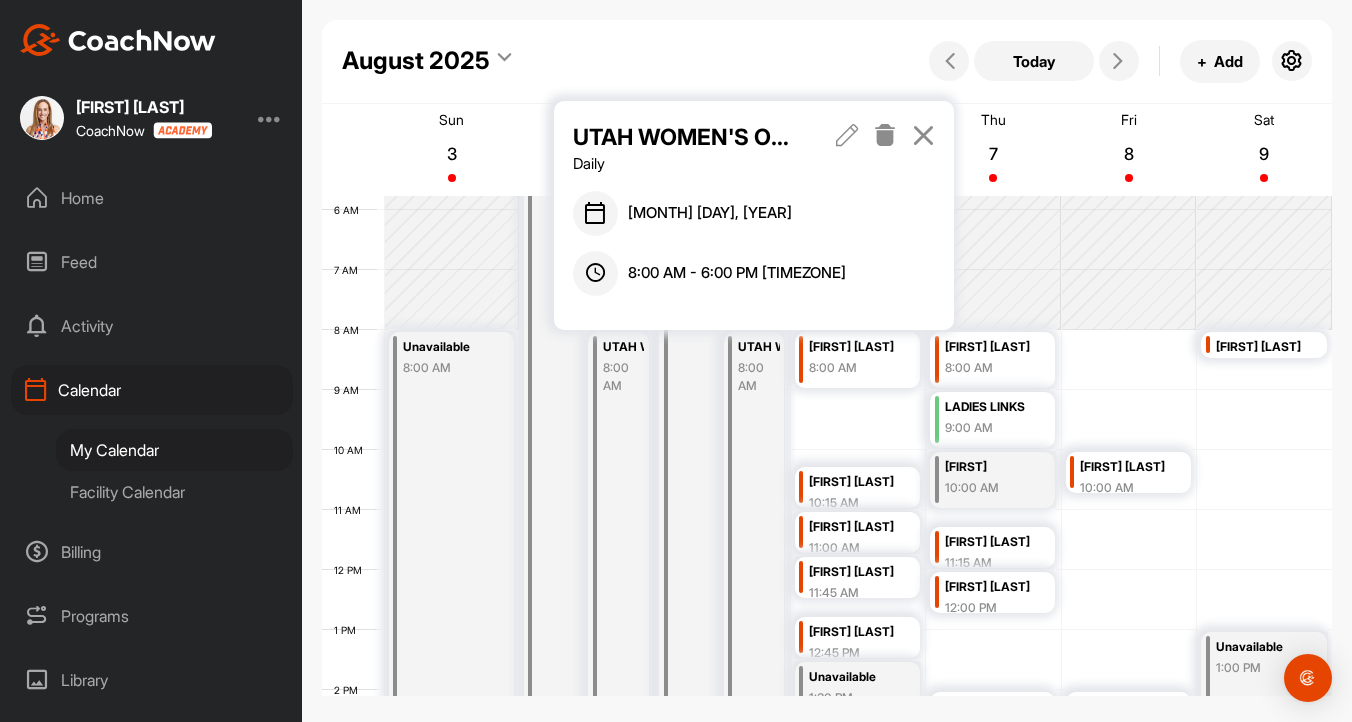 click at bounding box center [885, 135] 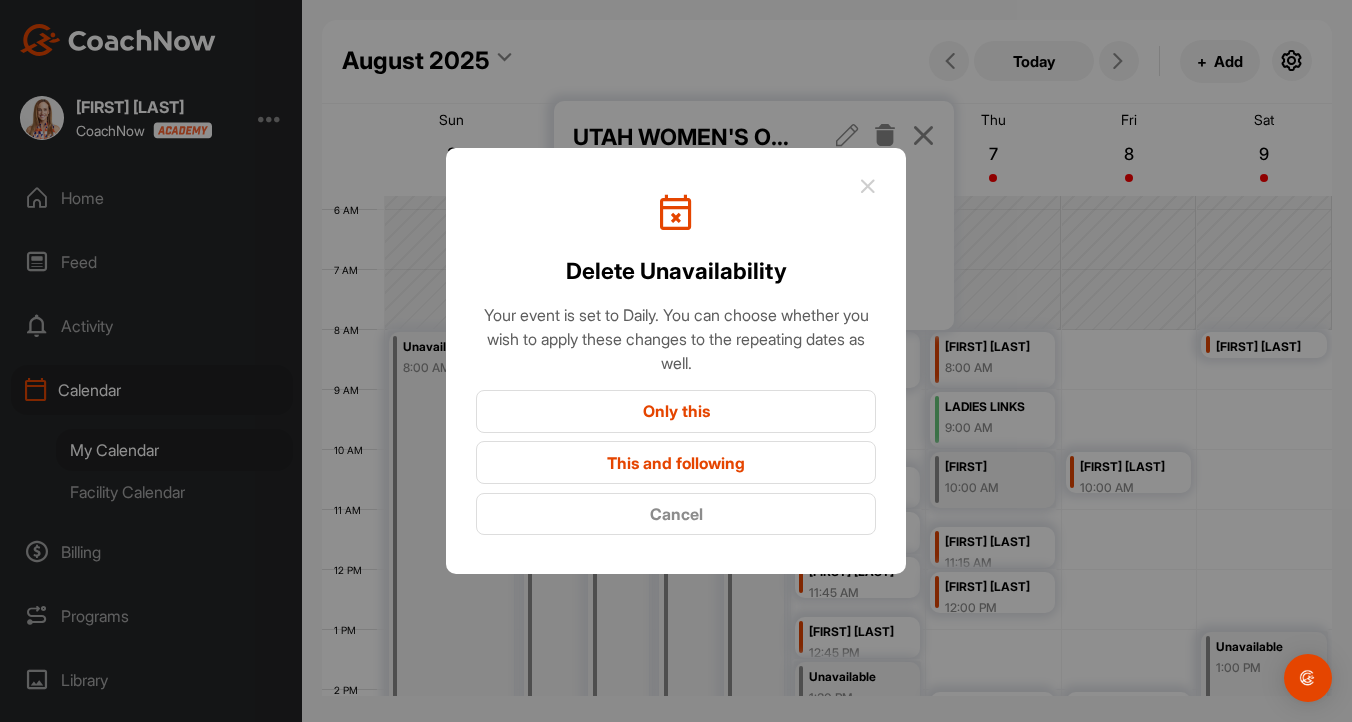 click on "Only this" at bounding box center (676, 411) 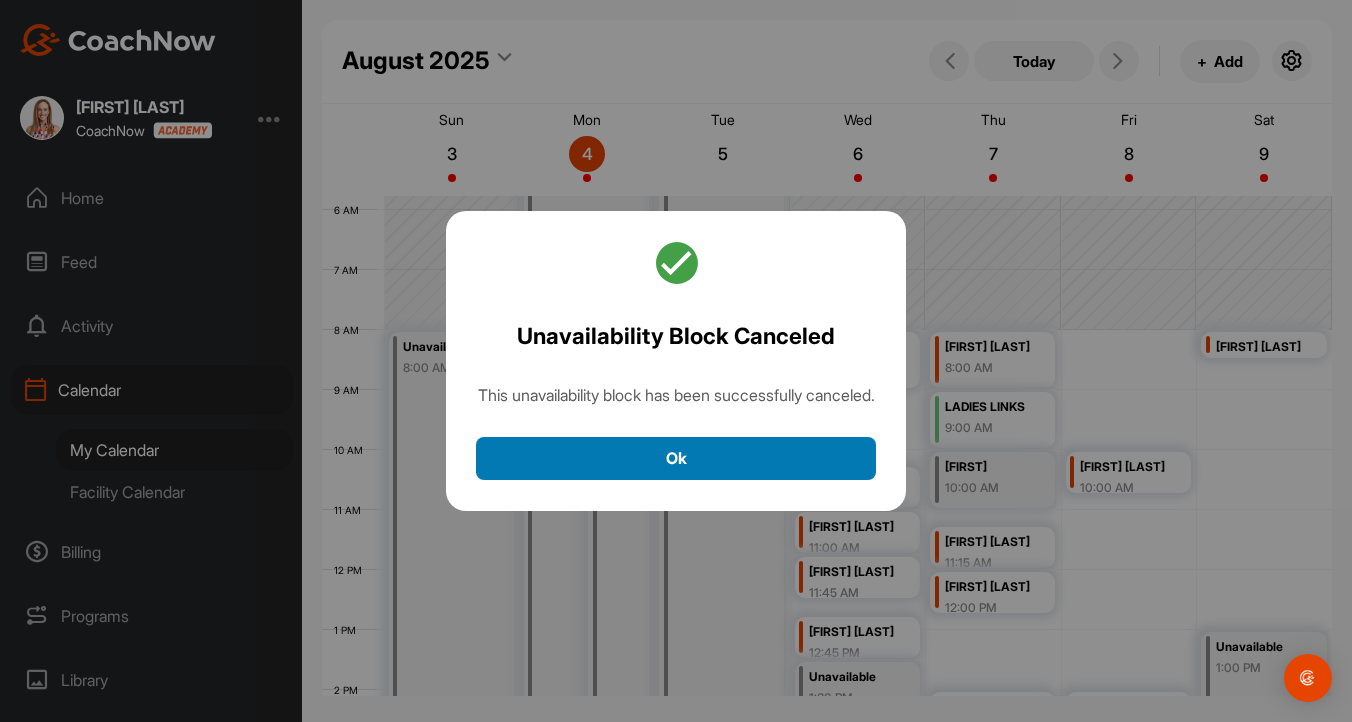 click on "Ok" at bounding box center [676, 458] 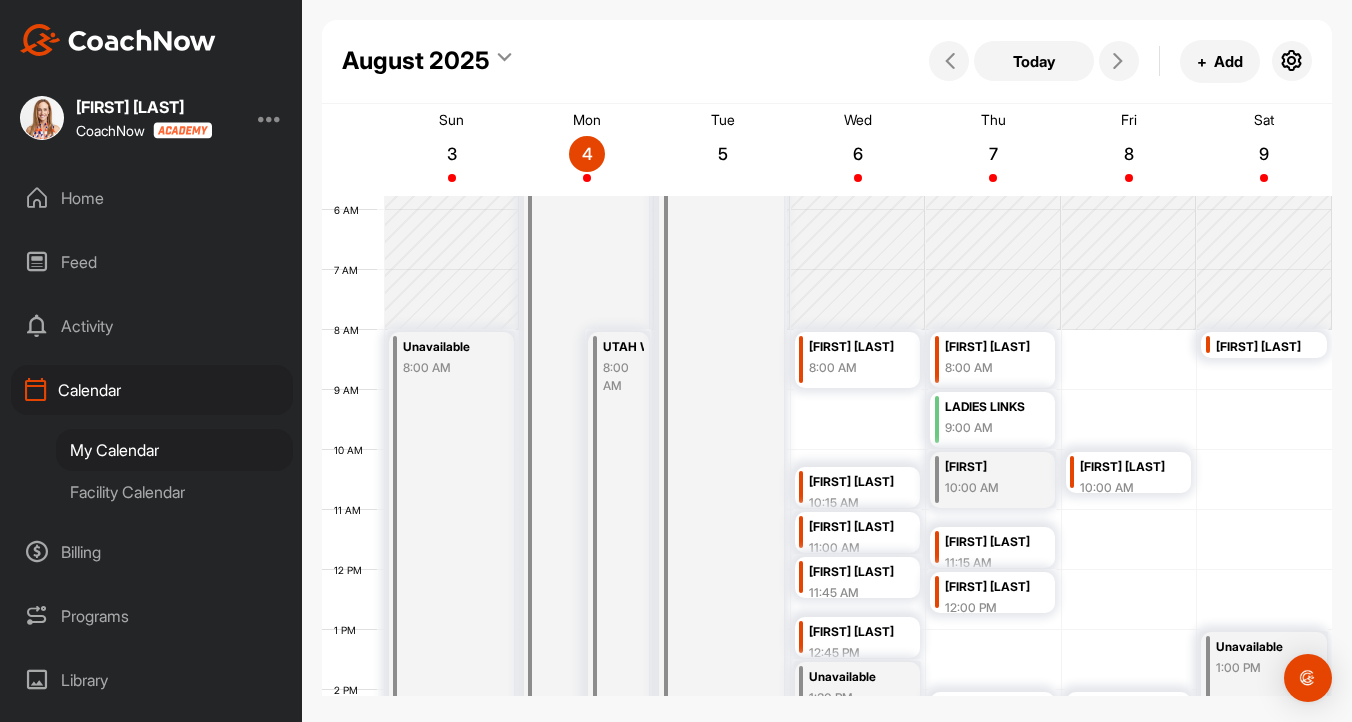 click on "Women’s Open [TIME]" at bounding box center (721, 569) 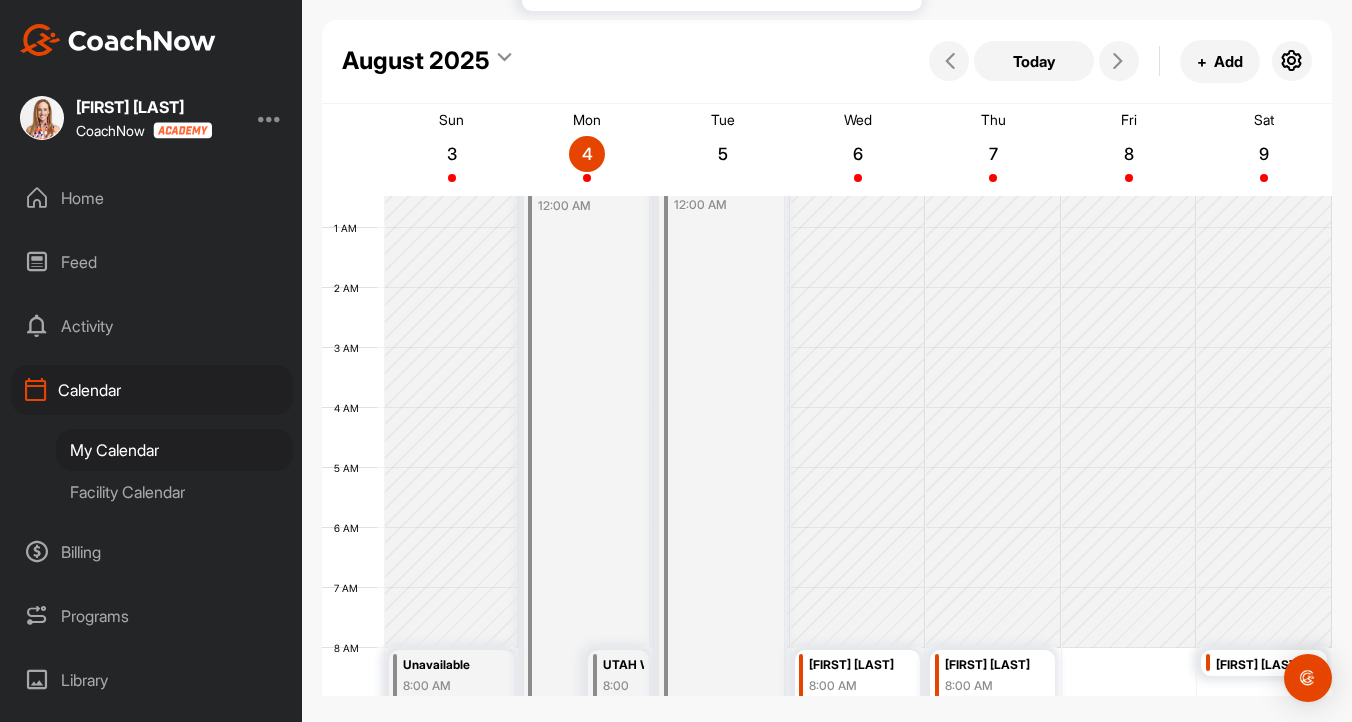 scroll, scrollTop: 0, scrollLeft: 0, axis: both 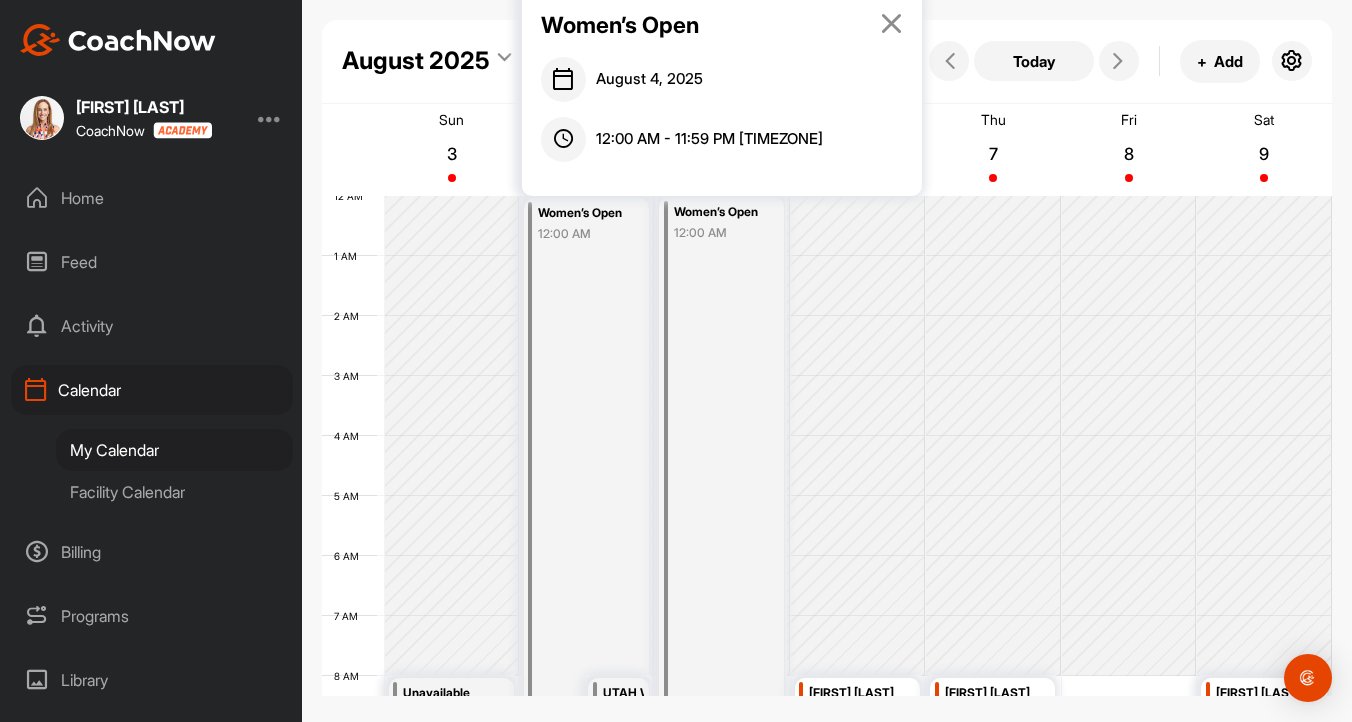 click on "Women’s Open [TIME]" at bounding box center (721, 915) 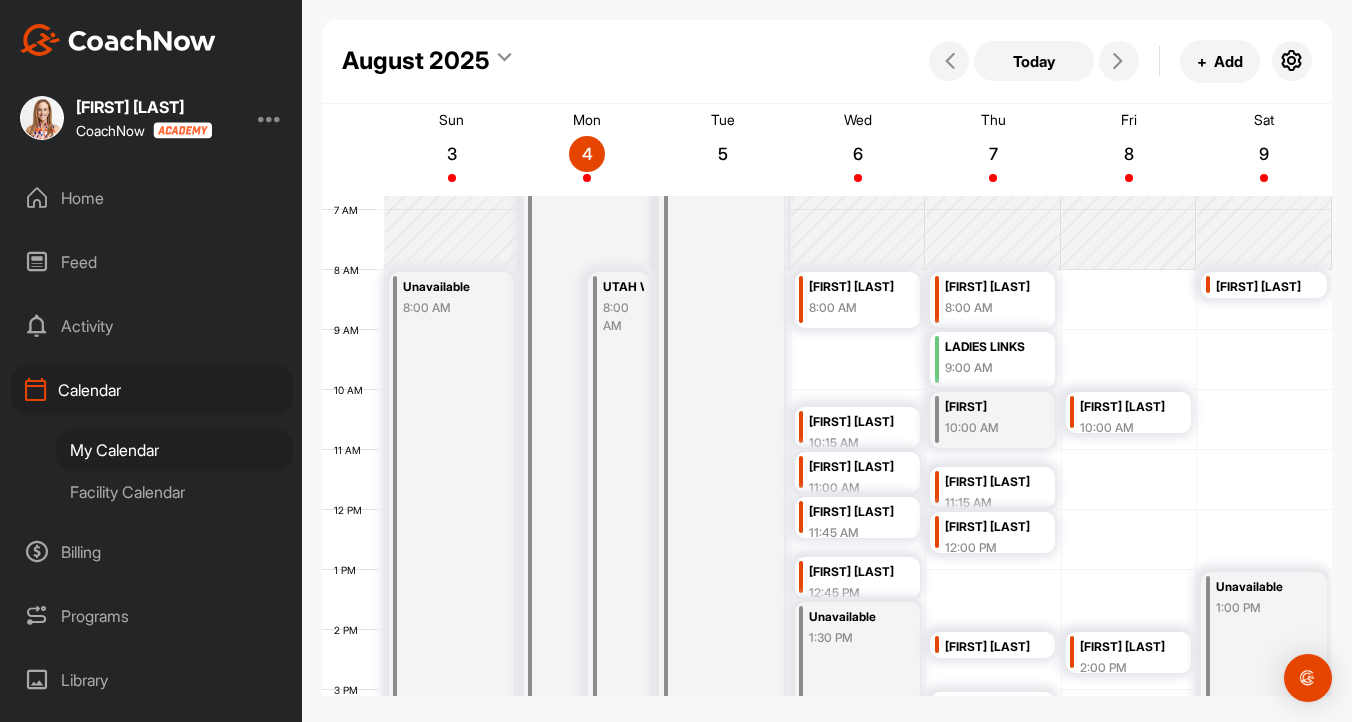 scroll, scrollTop: 405, scrollLeft: 0, axis: vertical 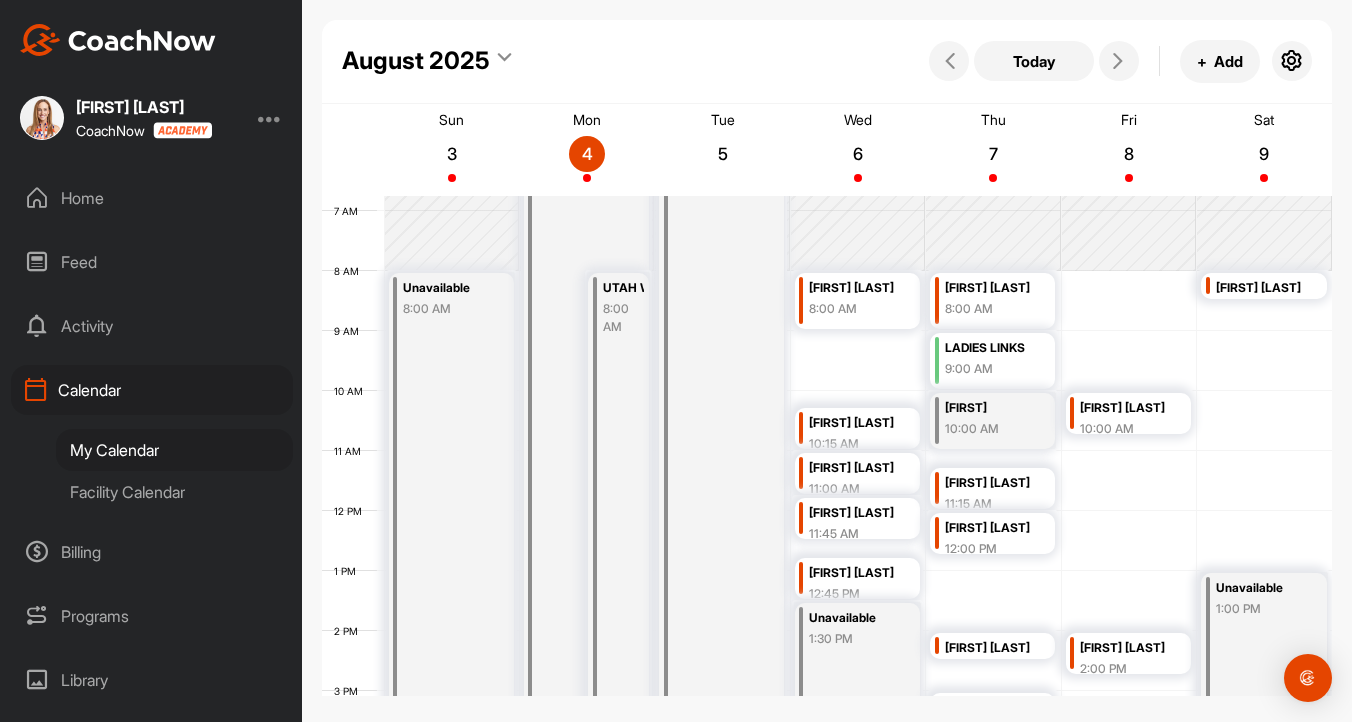click on "UTAH WOMEN'S OPEN 8:00 AM" at bounding box center (618, 571) 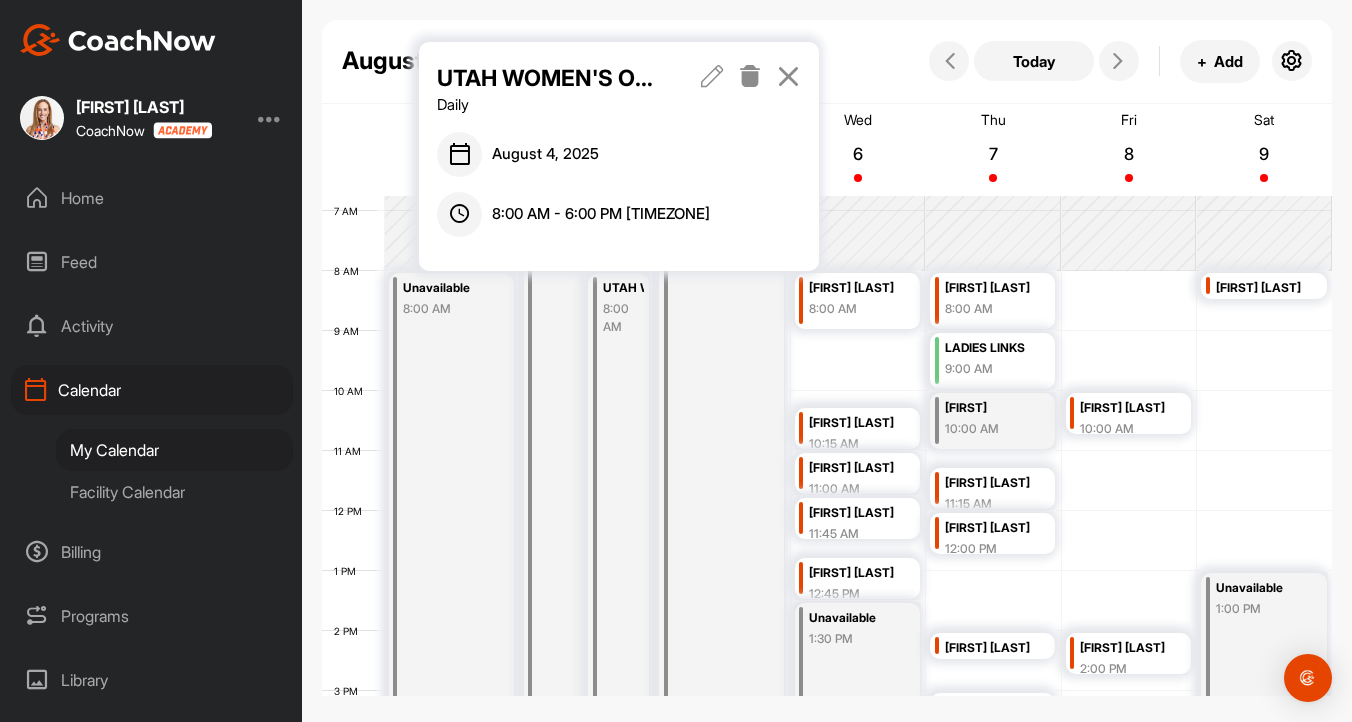 click at bounding box center (750, 76) 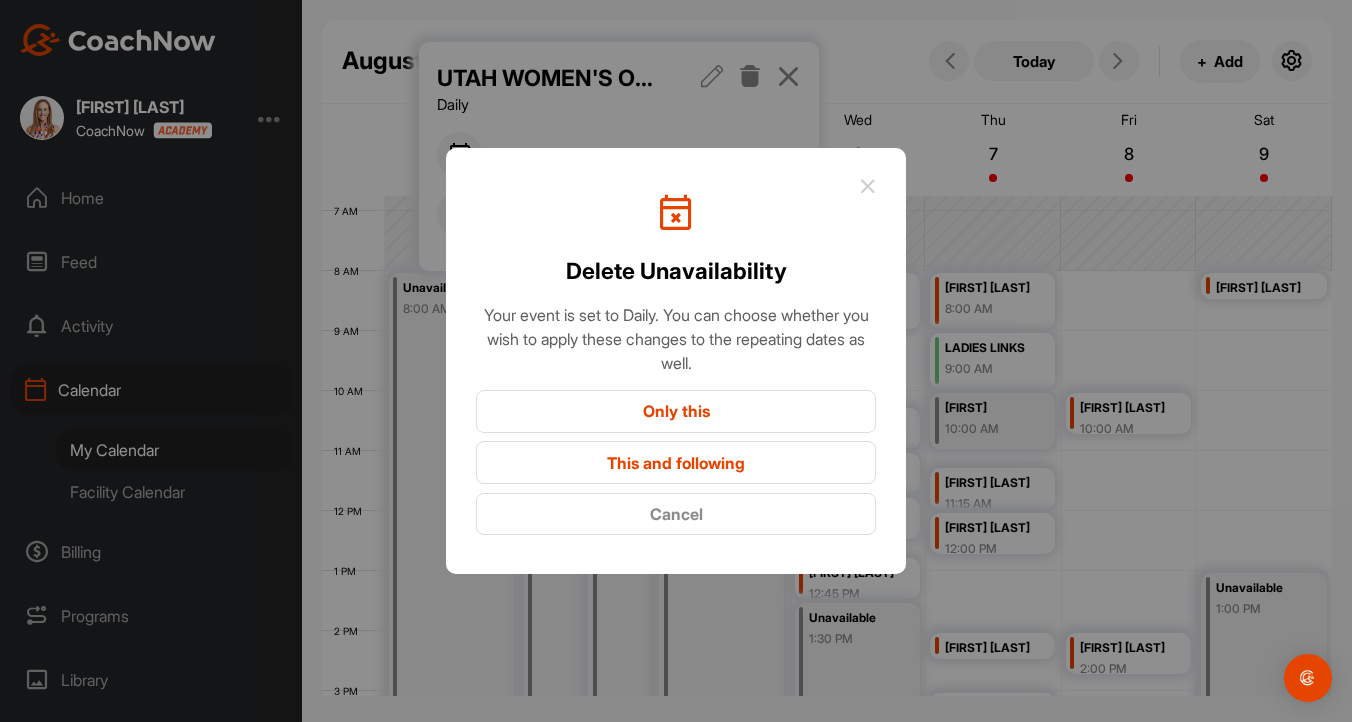 click on "Only this" at bounding box center (676, 411) 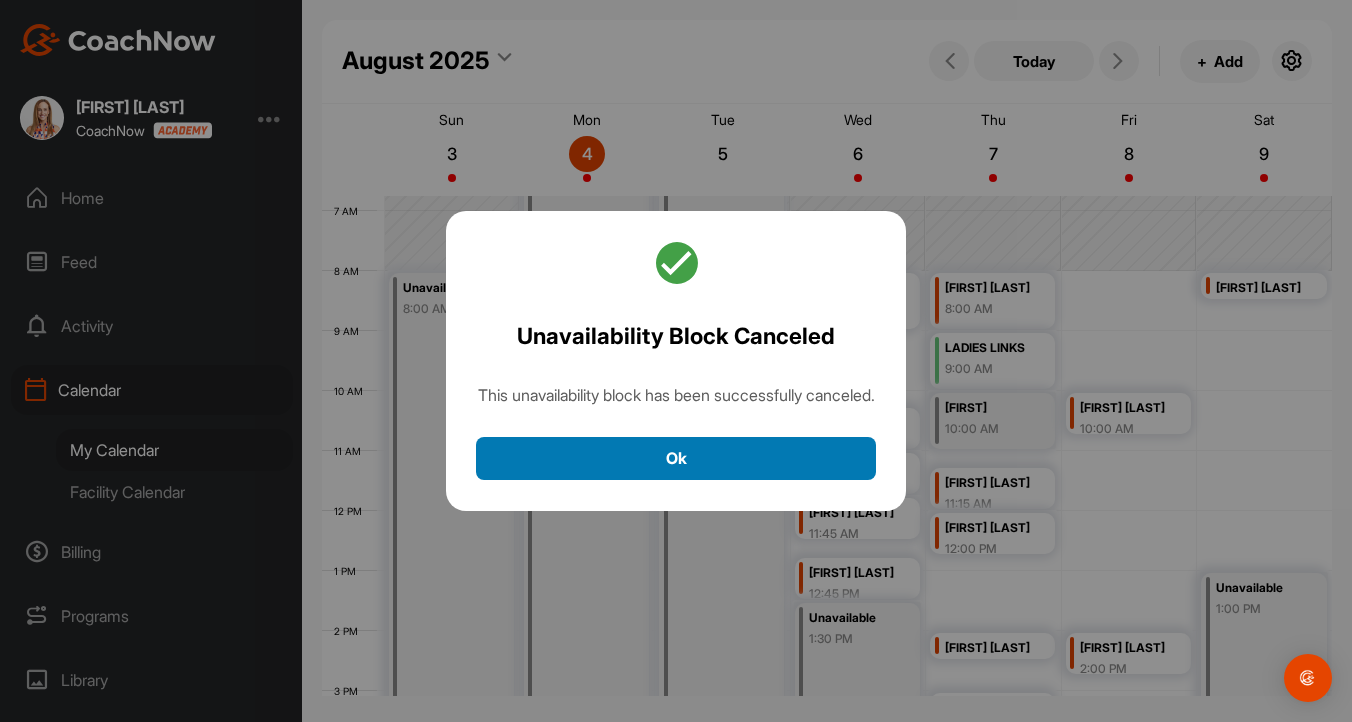 click on "Ok" at bounding box center [676, 458] 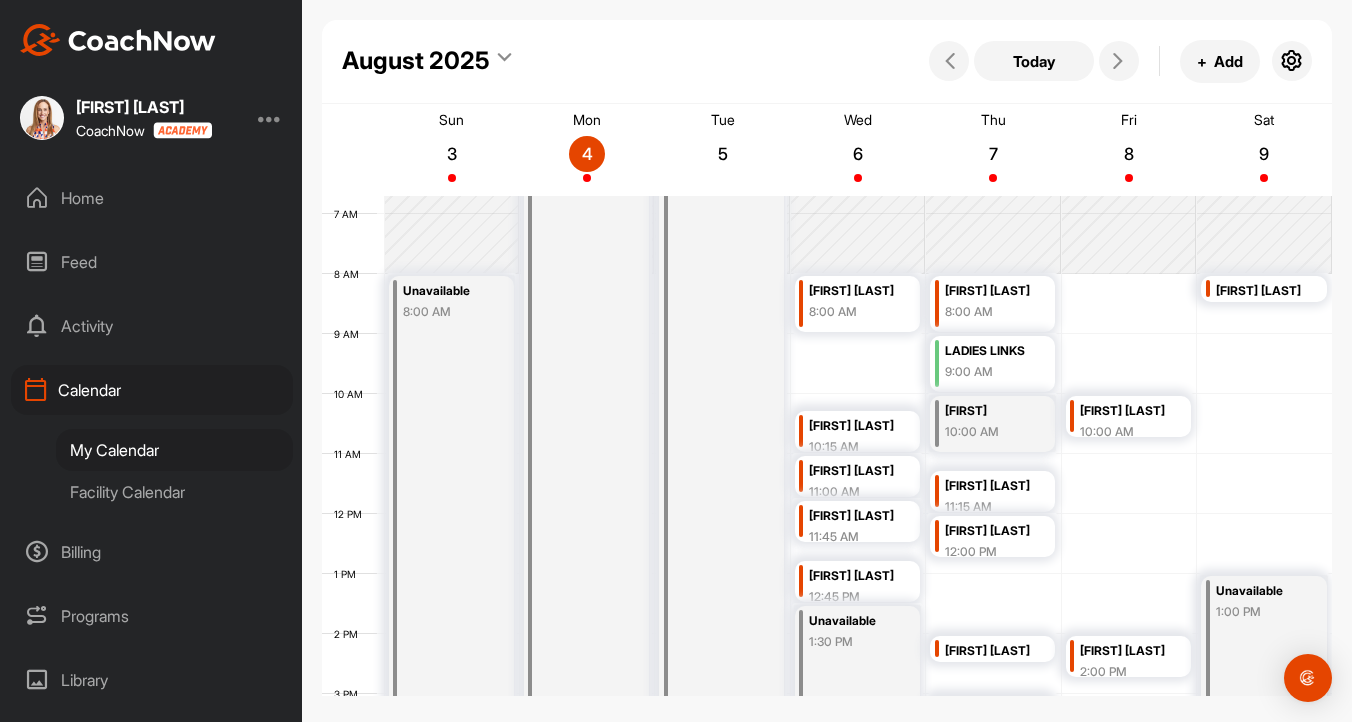 scroll, scrollTop: 413, scrollLeft: 0, axis: vertical 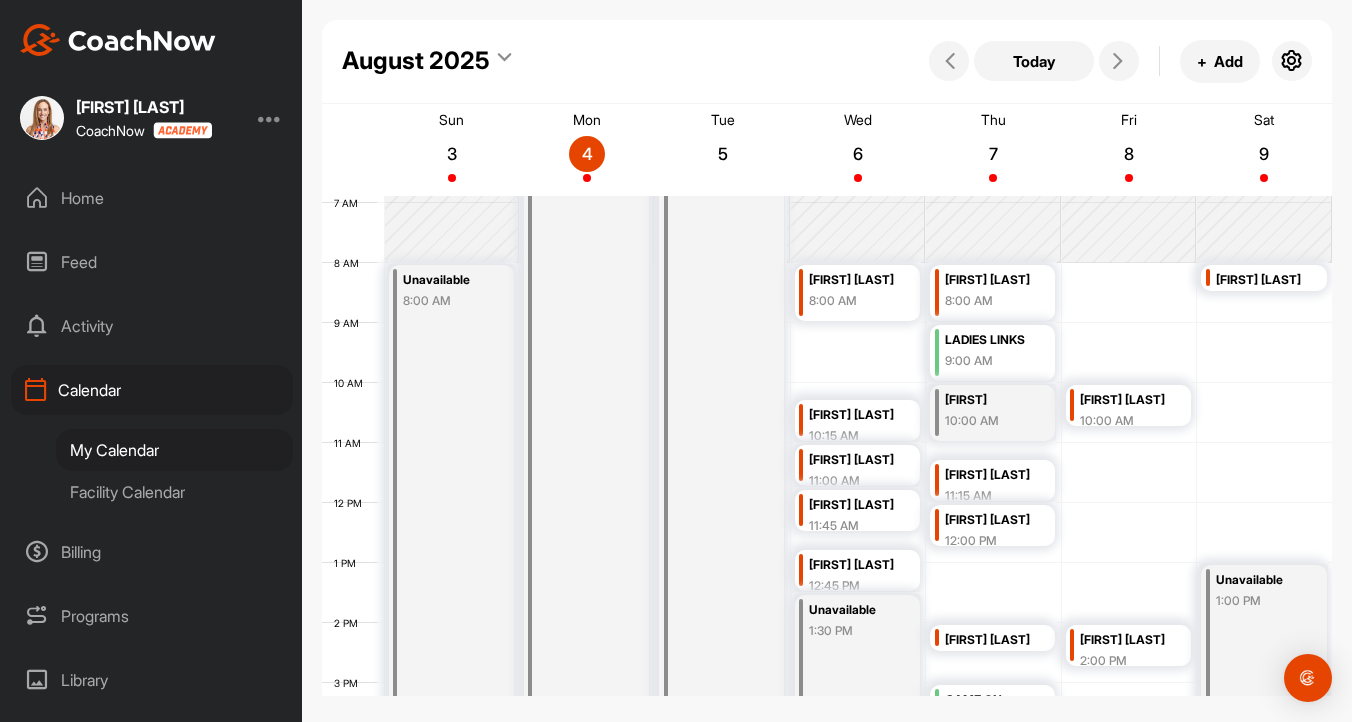 click on "8:00 AM" at bounding box center (855, 301) 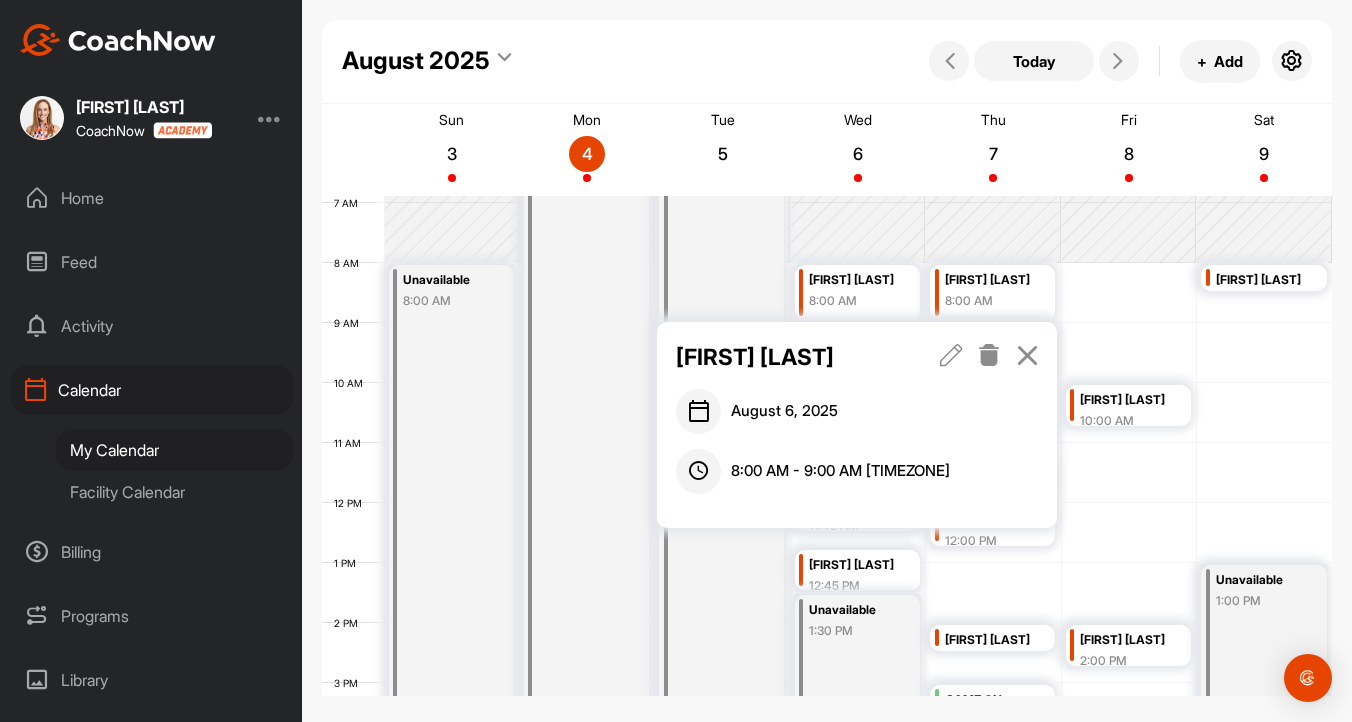 click at bounding box center (951, 355) 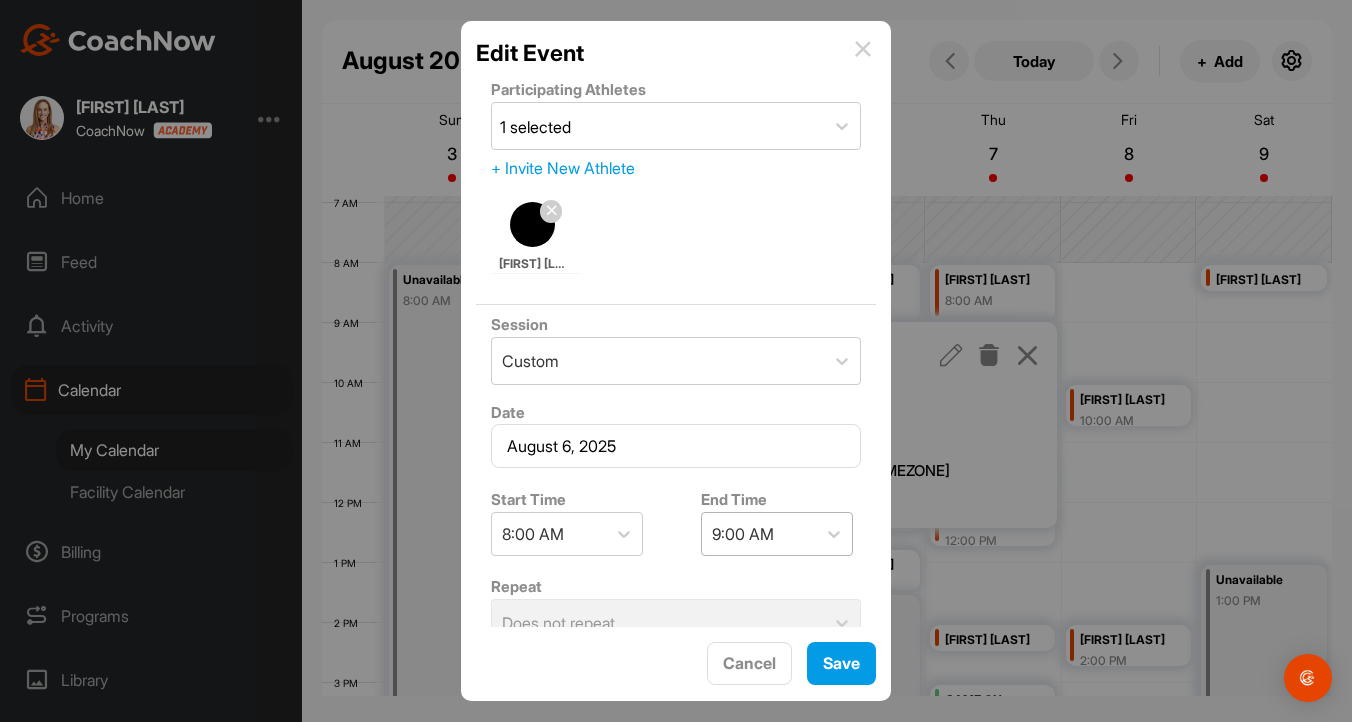 click on "9:00 AM" at bounding box center [759, 534] 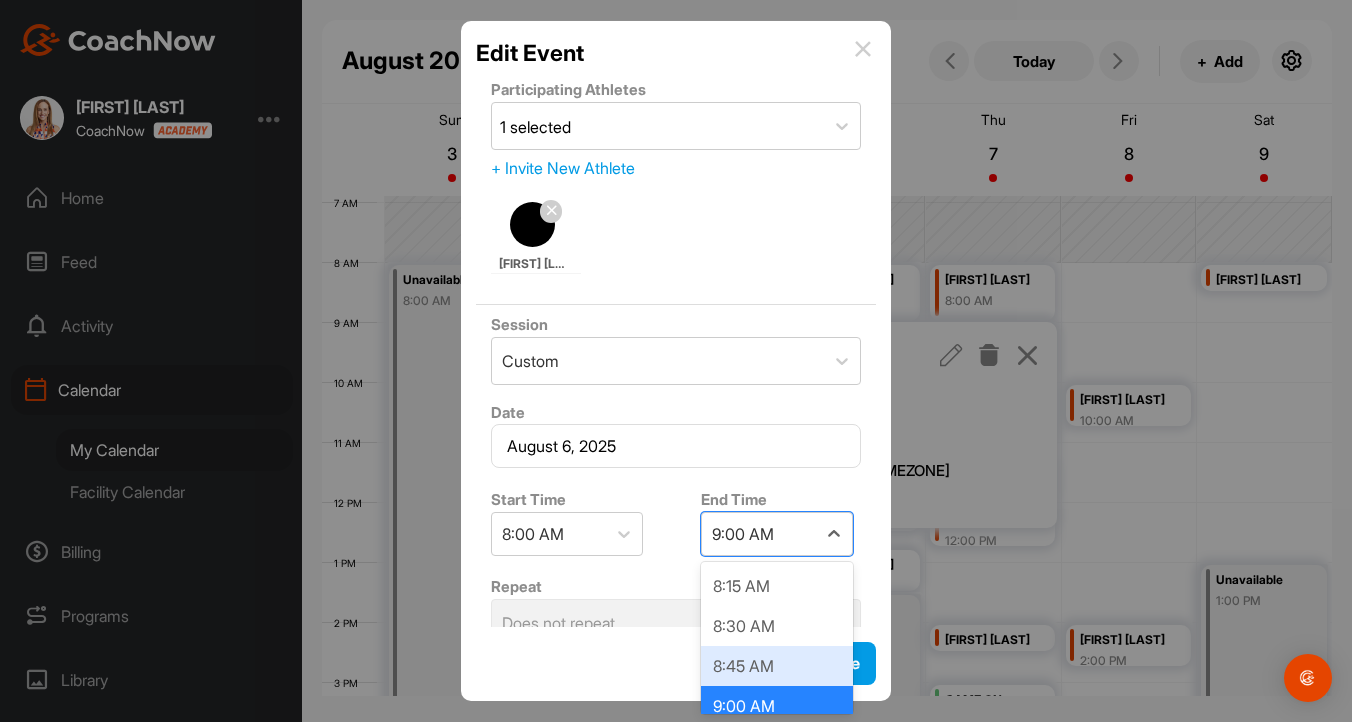 click on "8:45 AM" at bounding box center (777, 666) 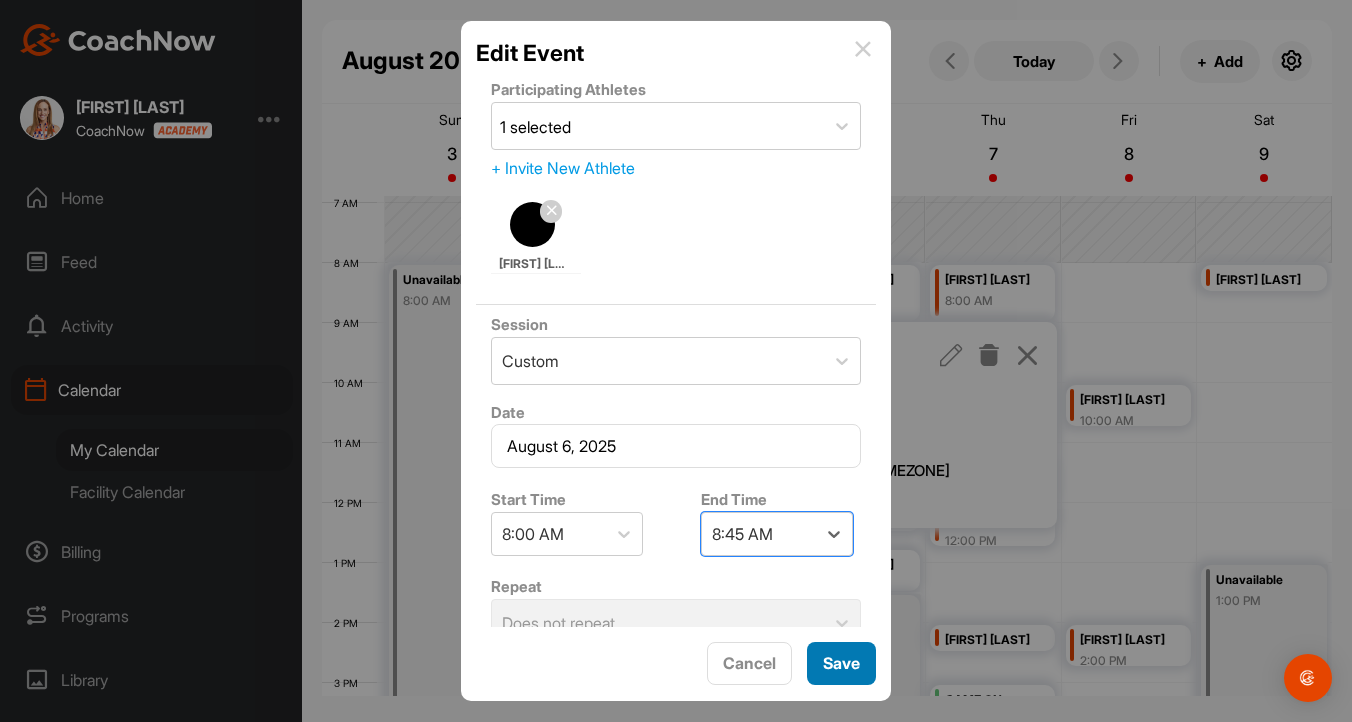 click on "Save" at bounding box center [841, 663] 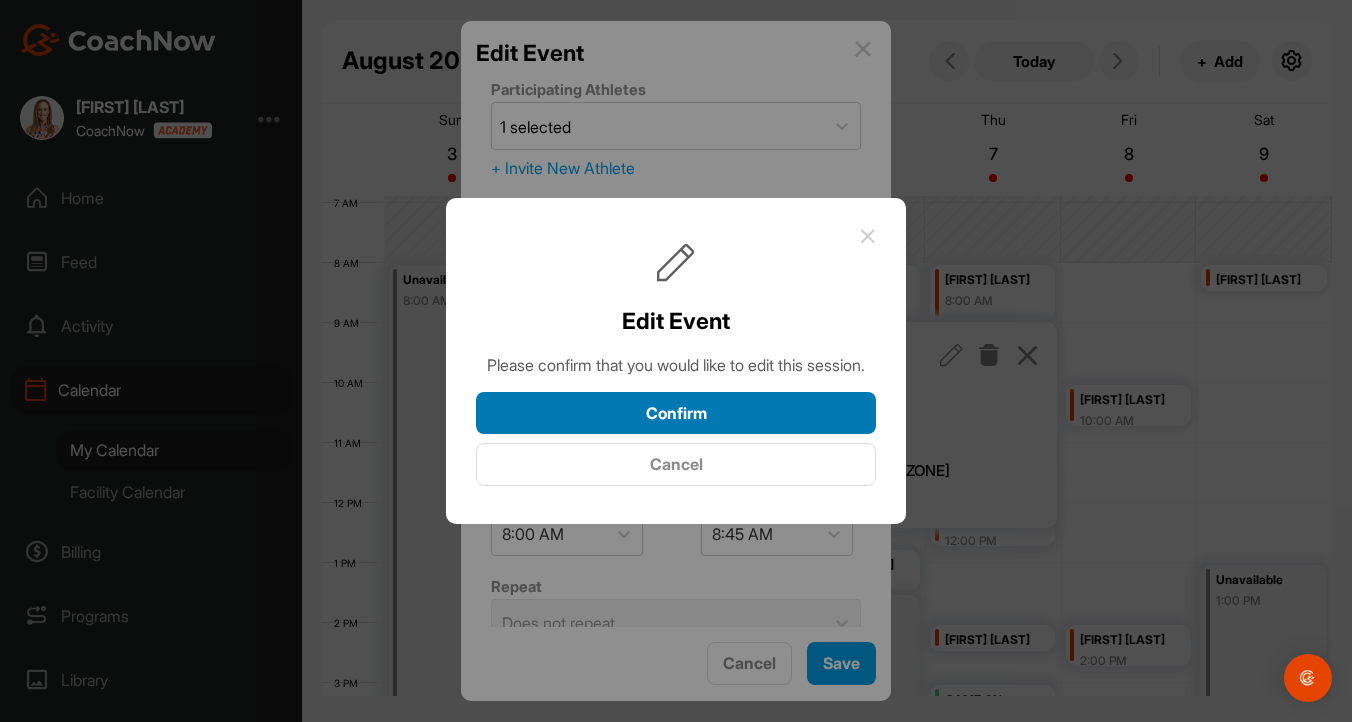 click on "Confirm" at bounding box center [676, 413] 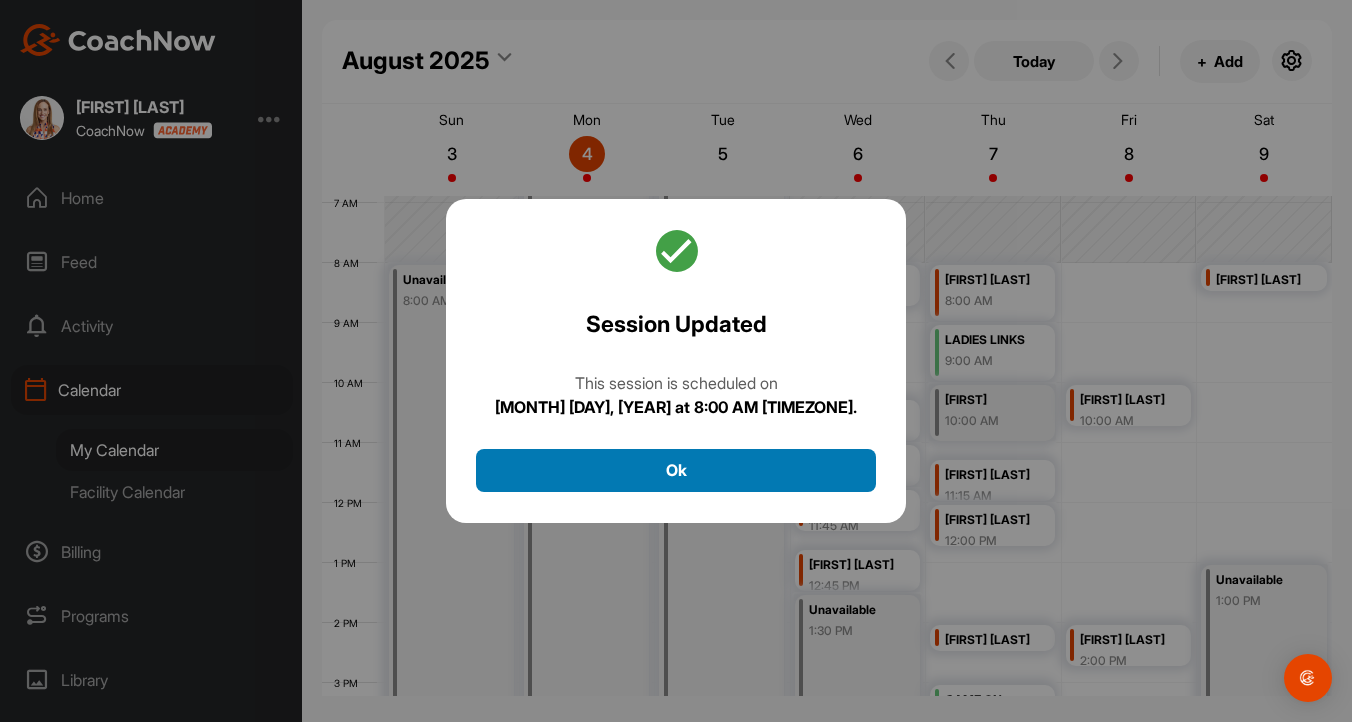 click on "Ok" at bounding box center [676, 470] 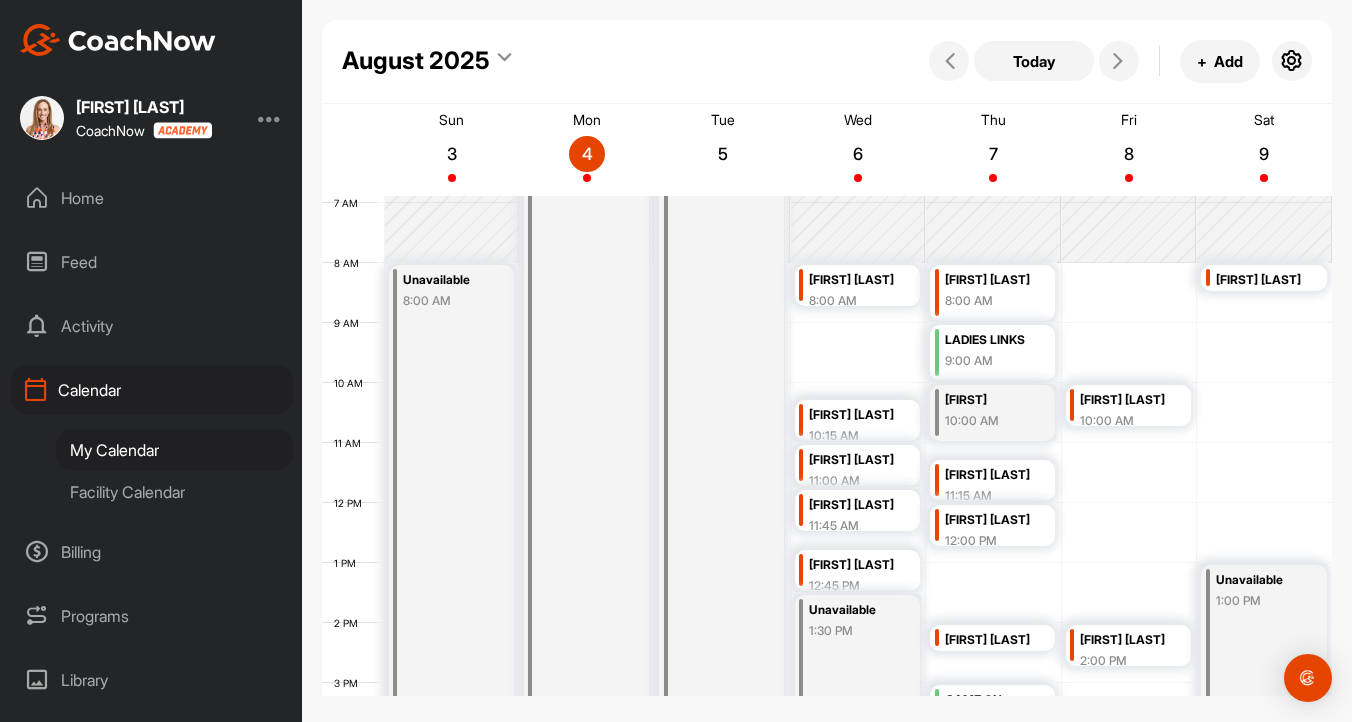 click on "[FIRST] [LAST]" at bounding box center (991, 640) 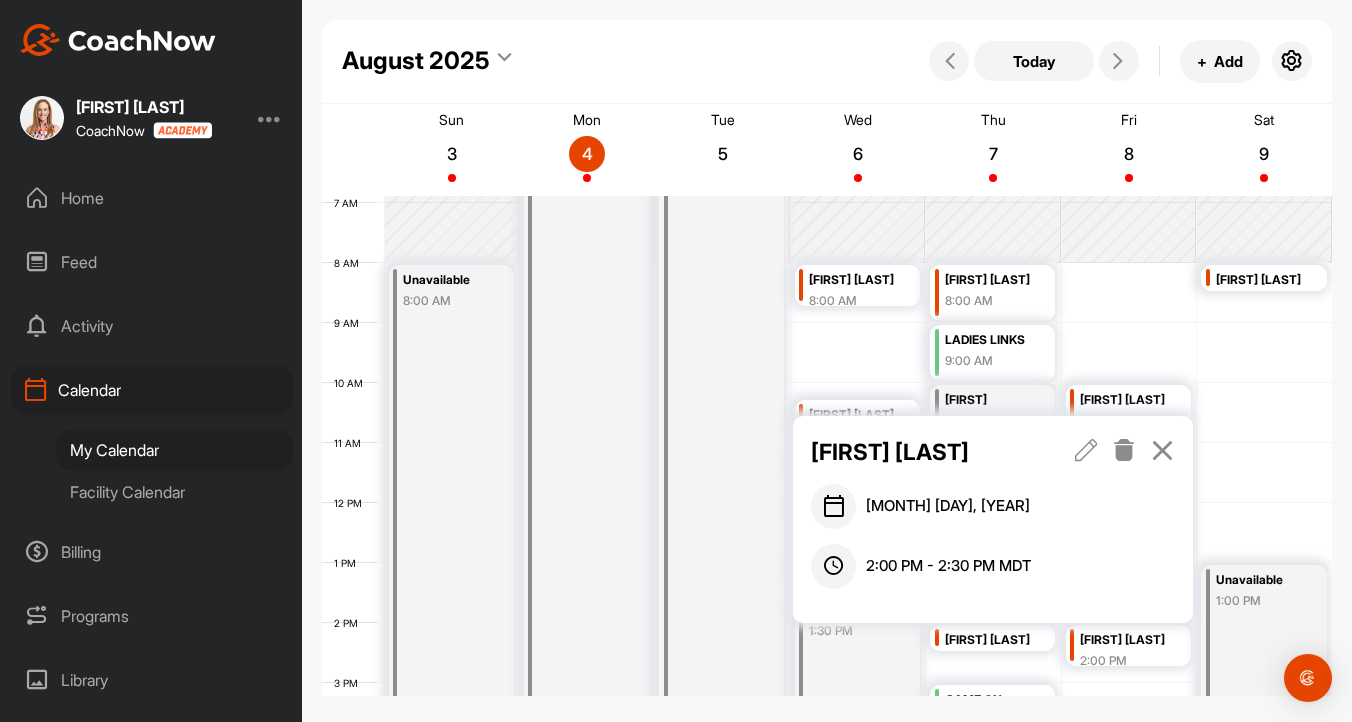click on "LADIES LINKS" at bounding box center (991, 340) 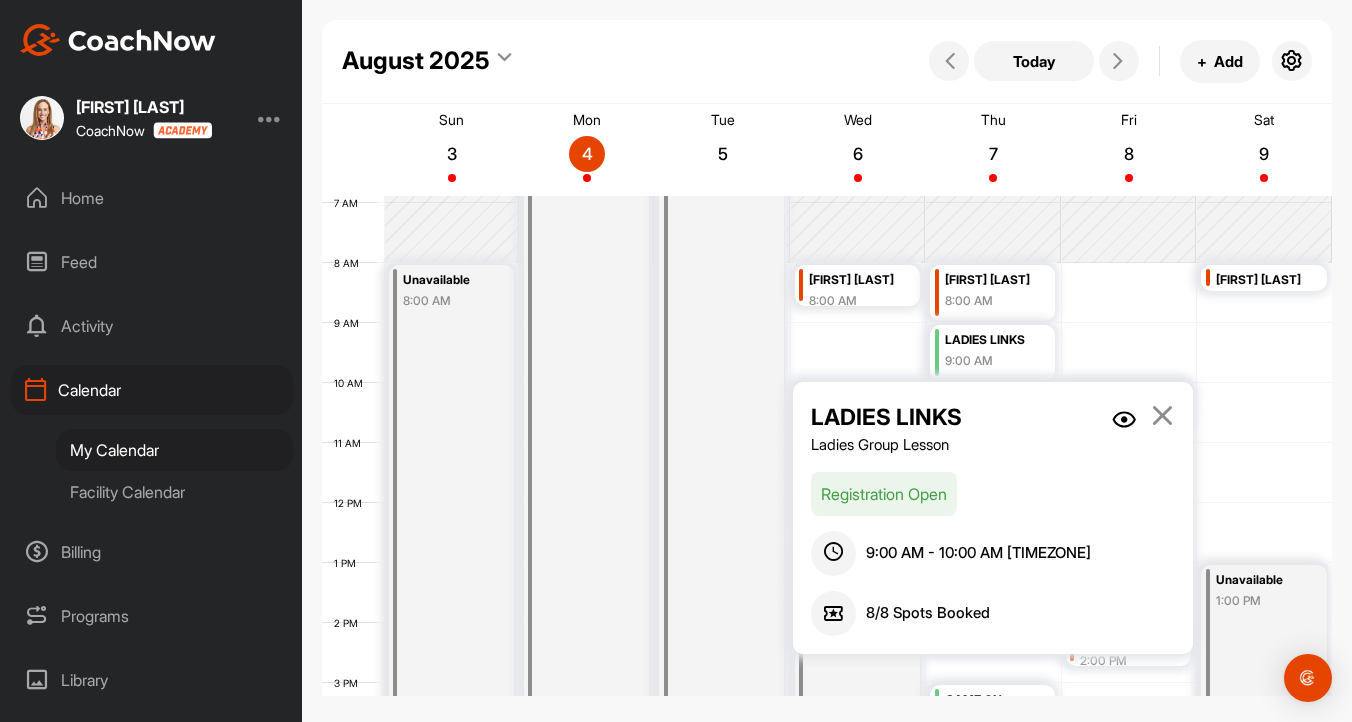 click on "12 AM 1 AM 2 AM 3 AM 4 AM 5 AM 6 AM 7 AM 8 AM 9 AM 10 AM 11 AM 12 PM 1 PM 2 PM 3 PM 4 PM 5 PM 6 PM 7 PM 8 PM 9 PM 10 PM 11 PM Unavailable 8:00 AM Women’s Open 12:00 AM Women’s Open 12:00 AM Zack Beck 8:00 AM Jay Tapper 10:15 AM Jay Tapper 11:00 AM Sandra Murray 11:45 AM Kirk Johnson 12:45 PM Unavailable 1:30 PM Christine Robinson 8:00 AM LADIES LINKS 9:00 AM Arthur 10:00 AM Stephanie Howell 11:15 AM Mike Persky 12:00 PM Zack Beck 2:00 PM GAME ON 3:00 PM Michelle Pink 10:00 AM Pam Schulte 2:00 PM Unavailable 3:30 PM DYAN PIGNATELLI 8:00 AM Unavailable 1:00 PM" at bounding box center (827, 503) 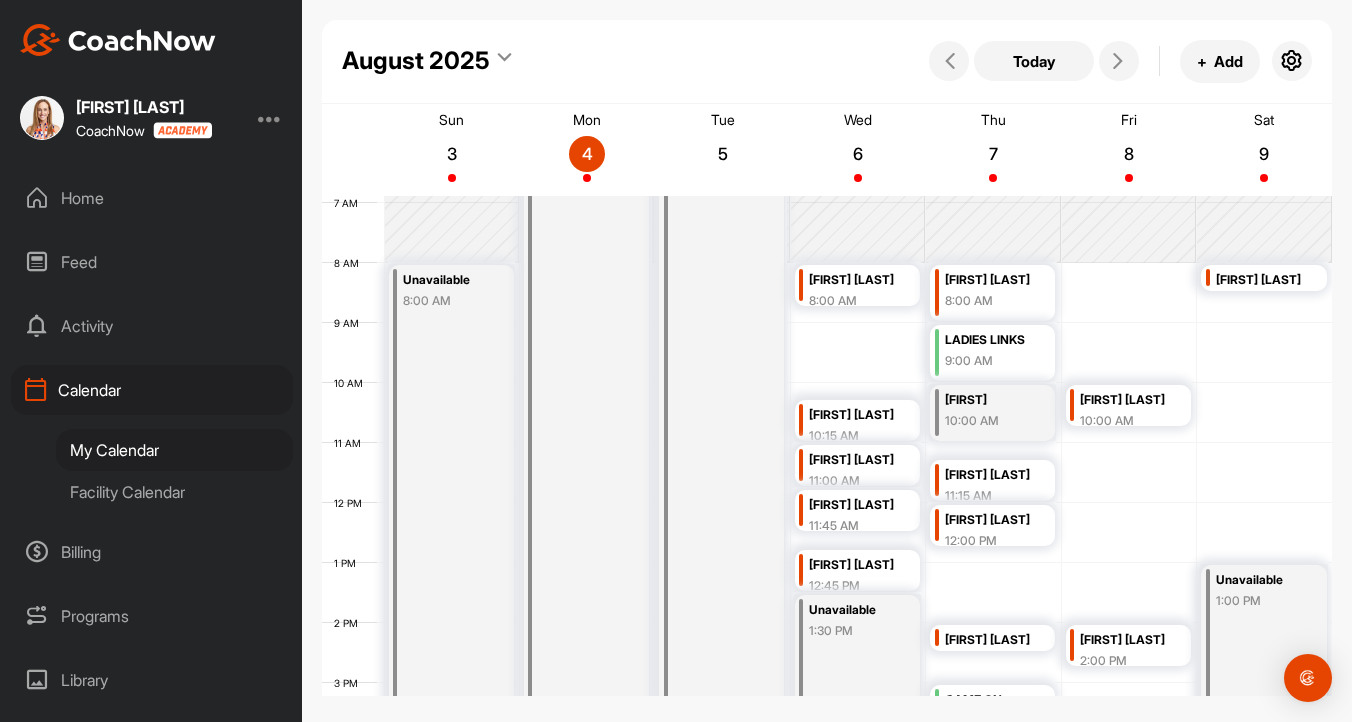 click on "8:00 AM" at bounding box center [991, 301] 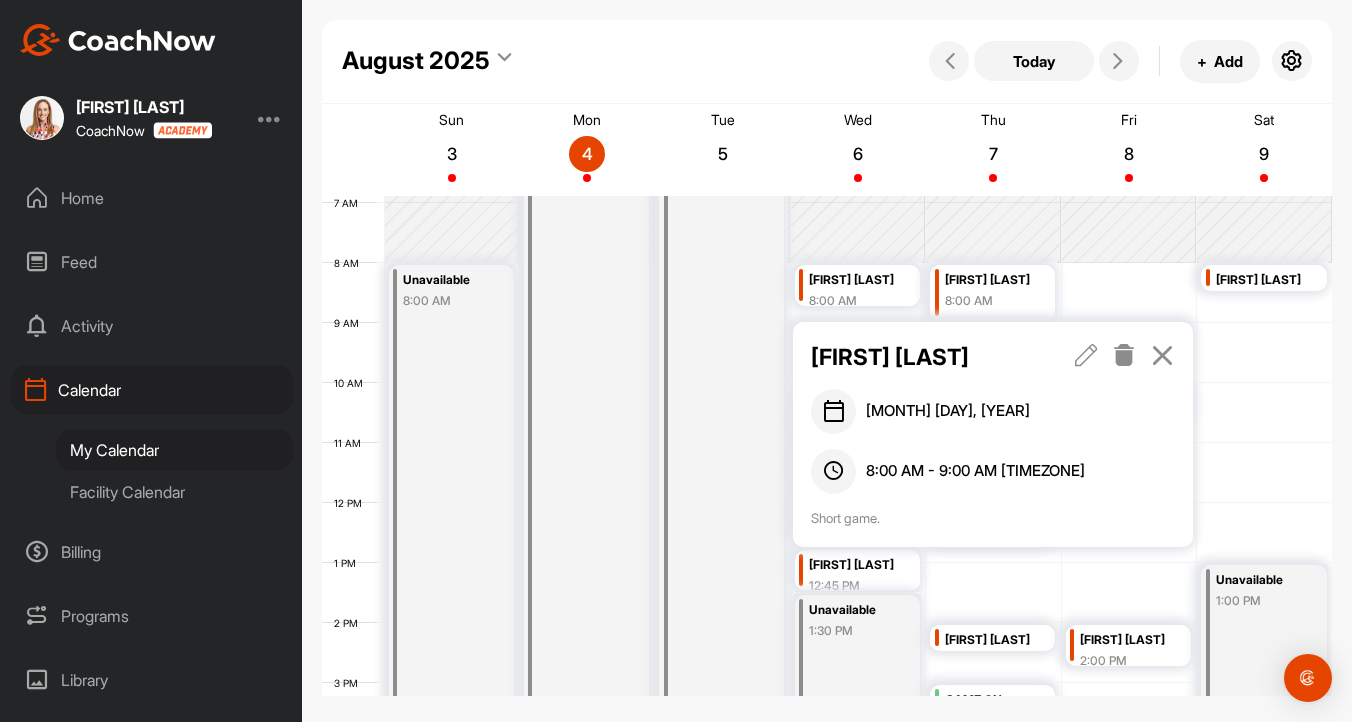 click at bounding box center [1086, 355] 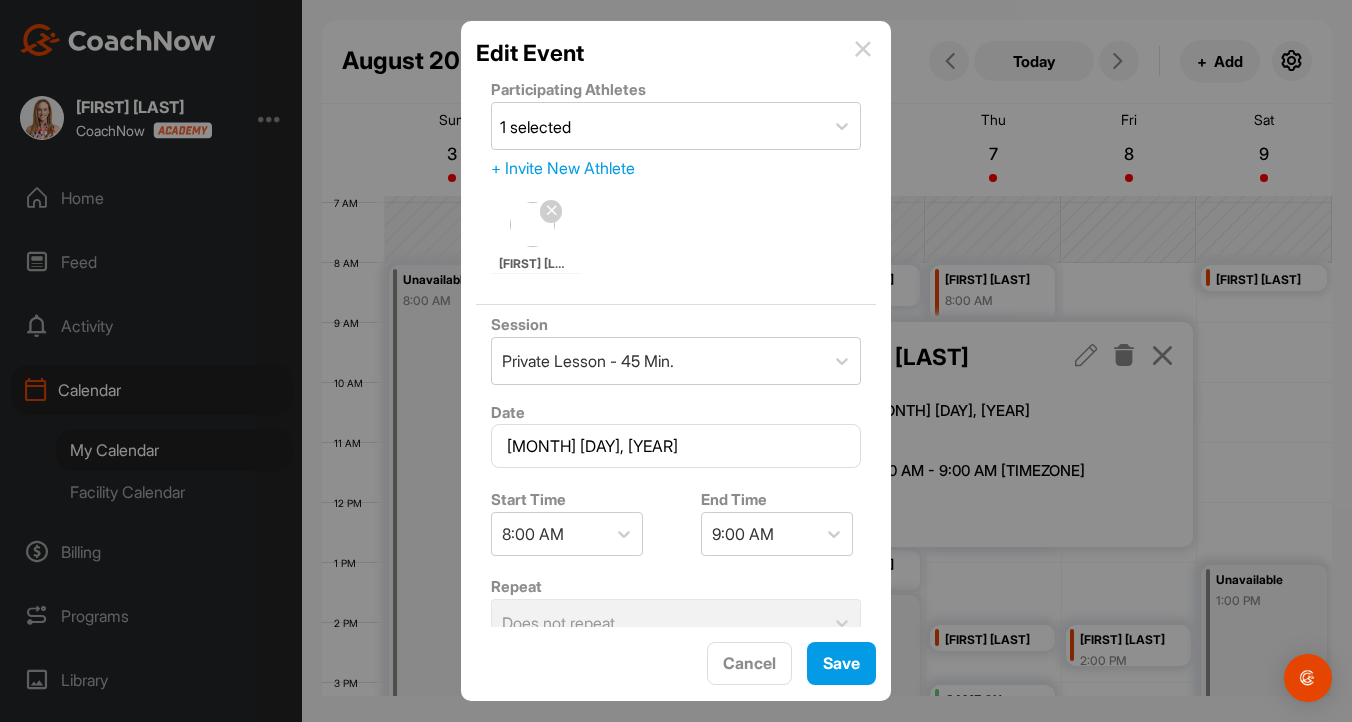 click on "End Time 9:00 AM" at bounding box center (781, 522) 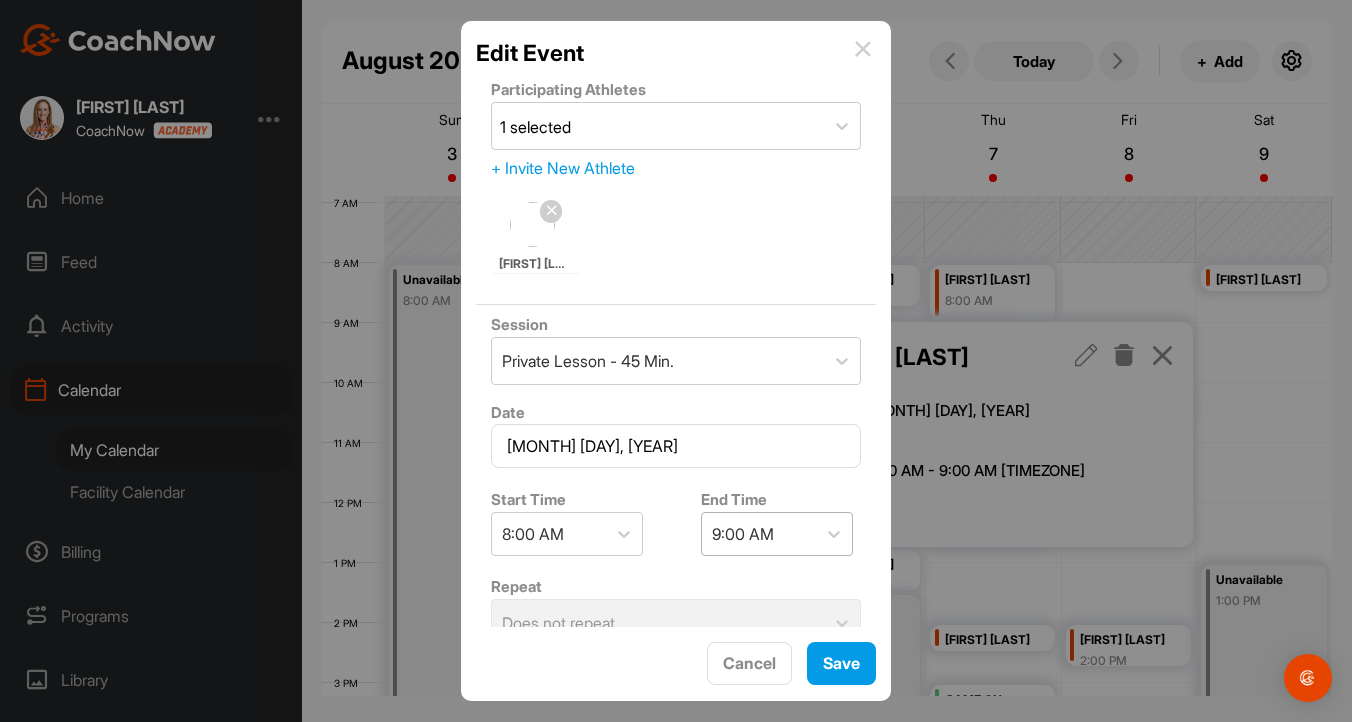 click on "9:00 AM" at bounding box center [759, 534] 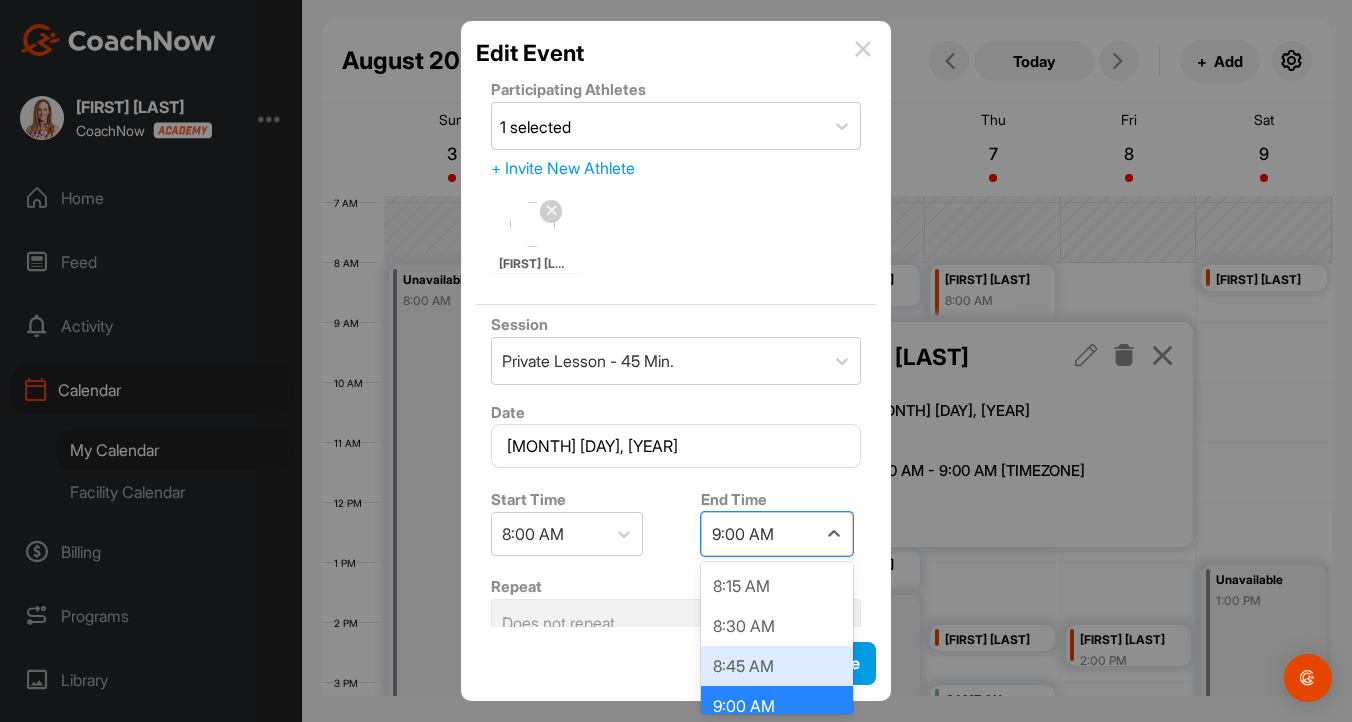 click on "8:45 AM" at bounding box center [777, 666] 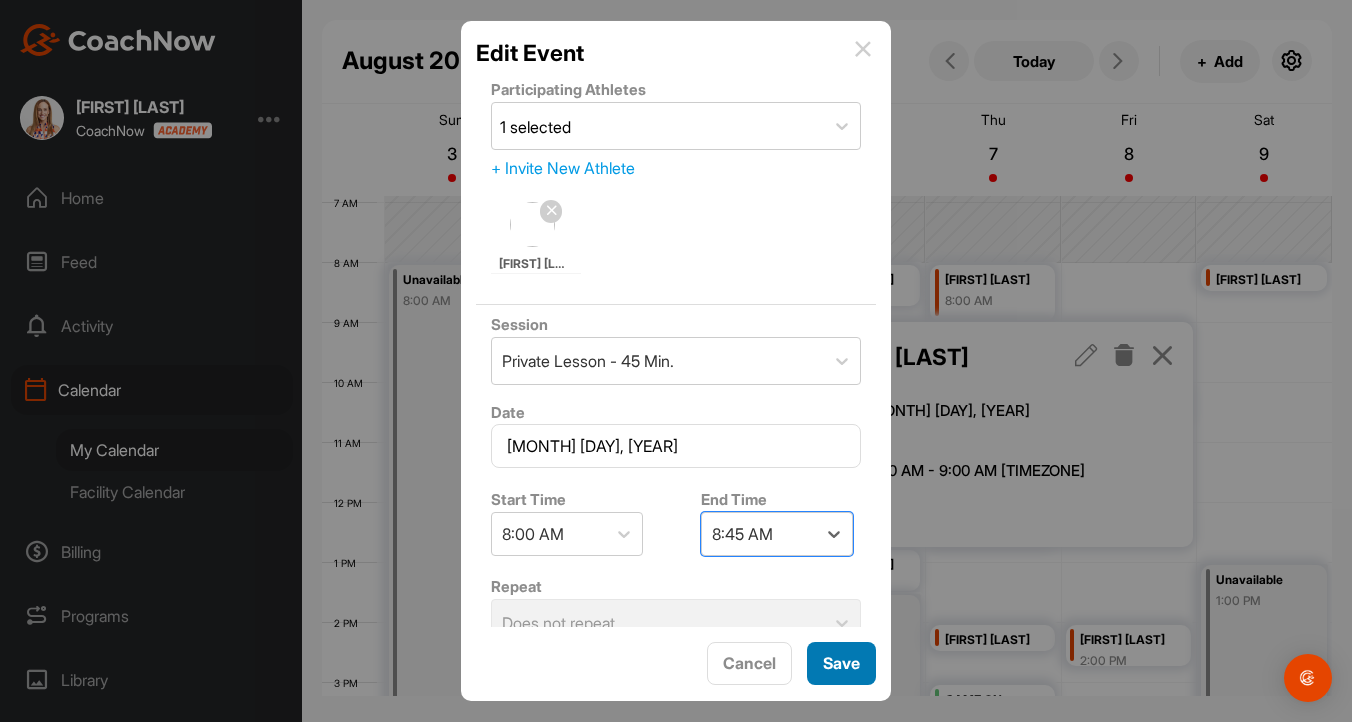 click on "Save" at bounding box center [841, 663] 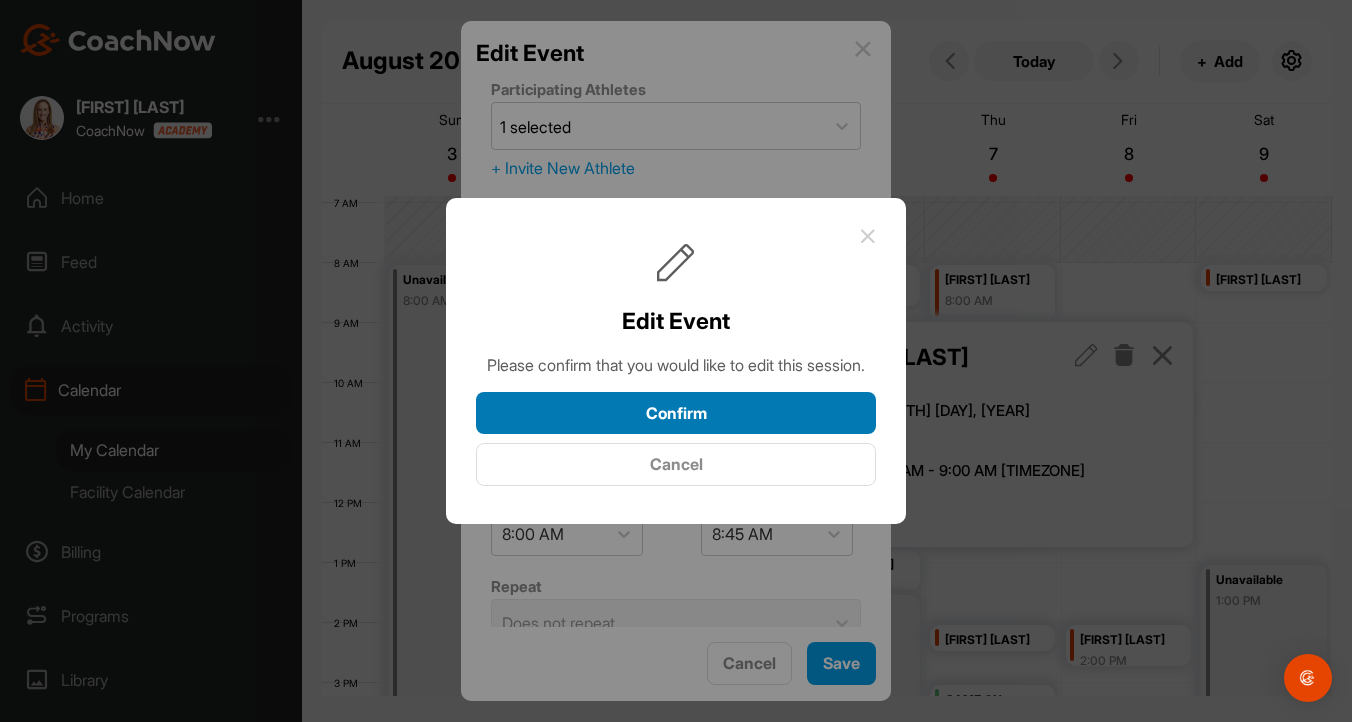 click on "Confirm" at bounding box center [676, 413] 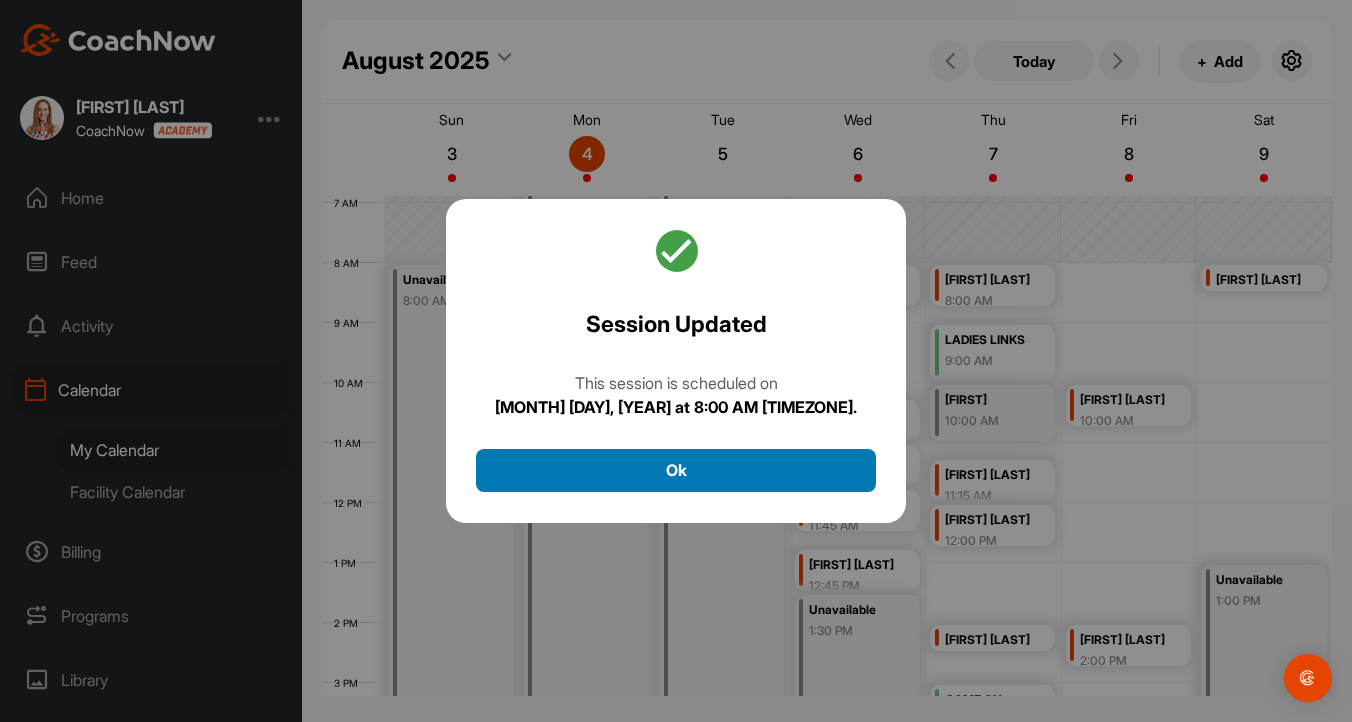 click on "Ok" at bounding box center [676, 470] 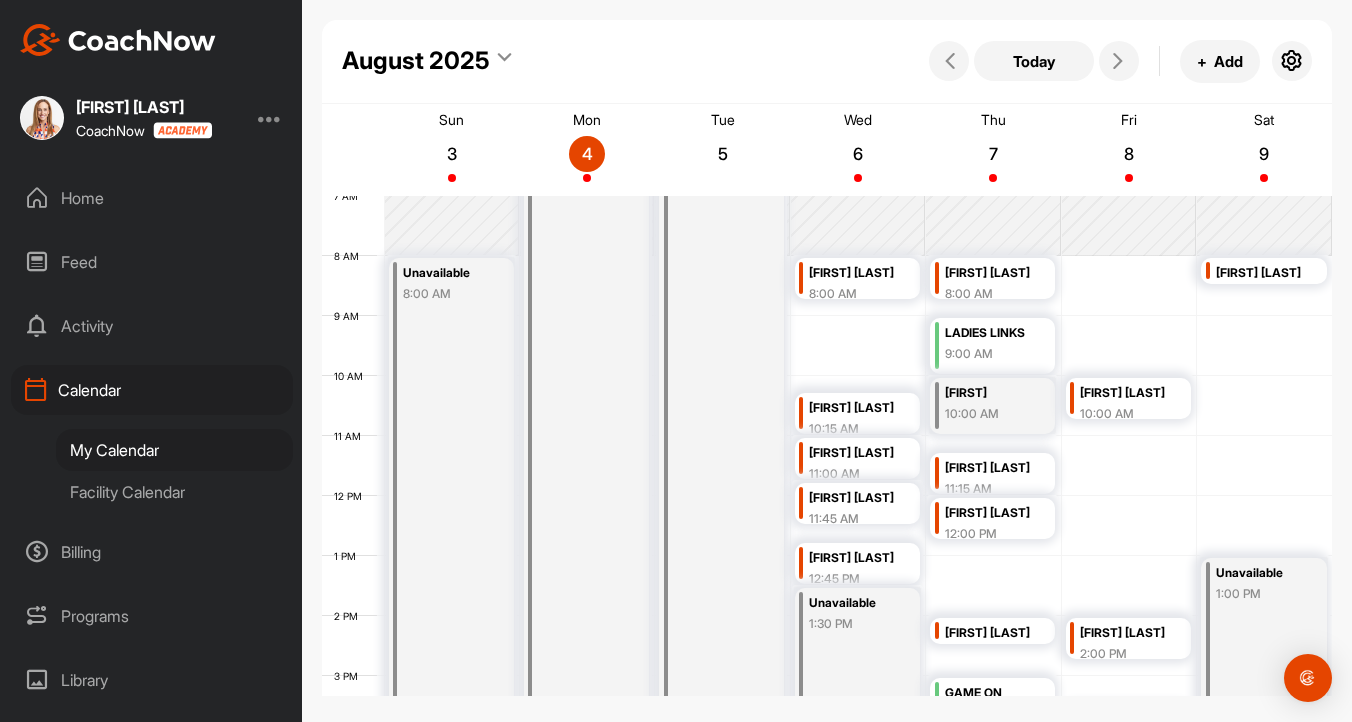 scroll, scrollTop: 415, scrollLeft: 0, axis: vertical 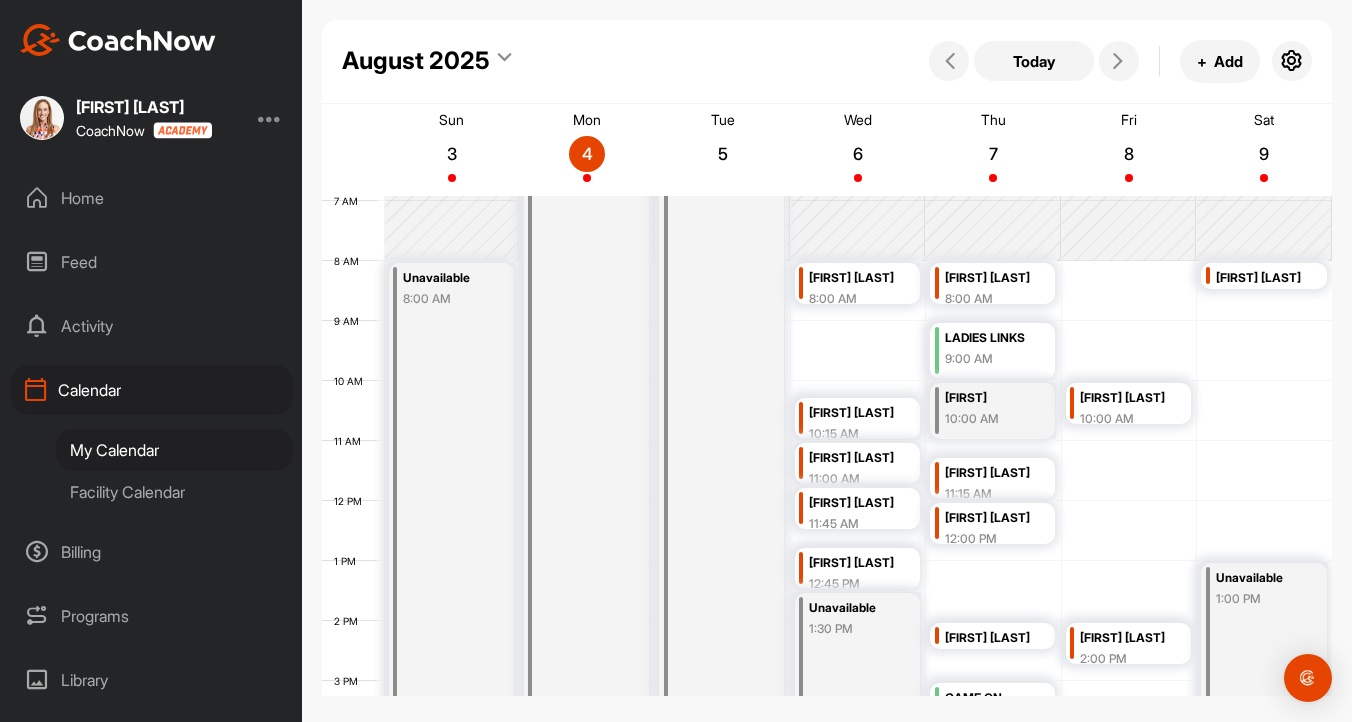 click on "Women’s Open [TIME]" at bounding box center [721, 500] 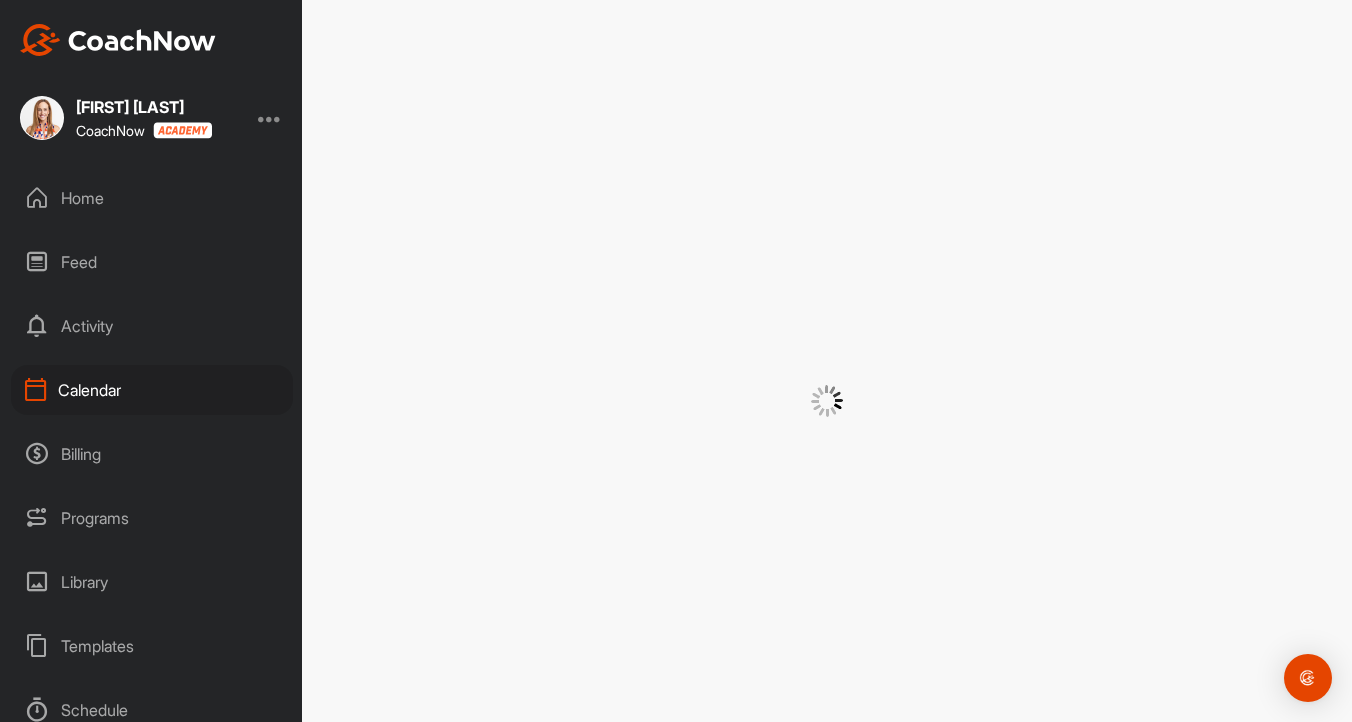 scroll, scrollTop: 0, scrollLeft: 0, axis: both 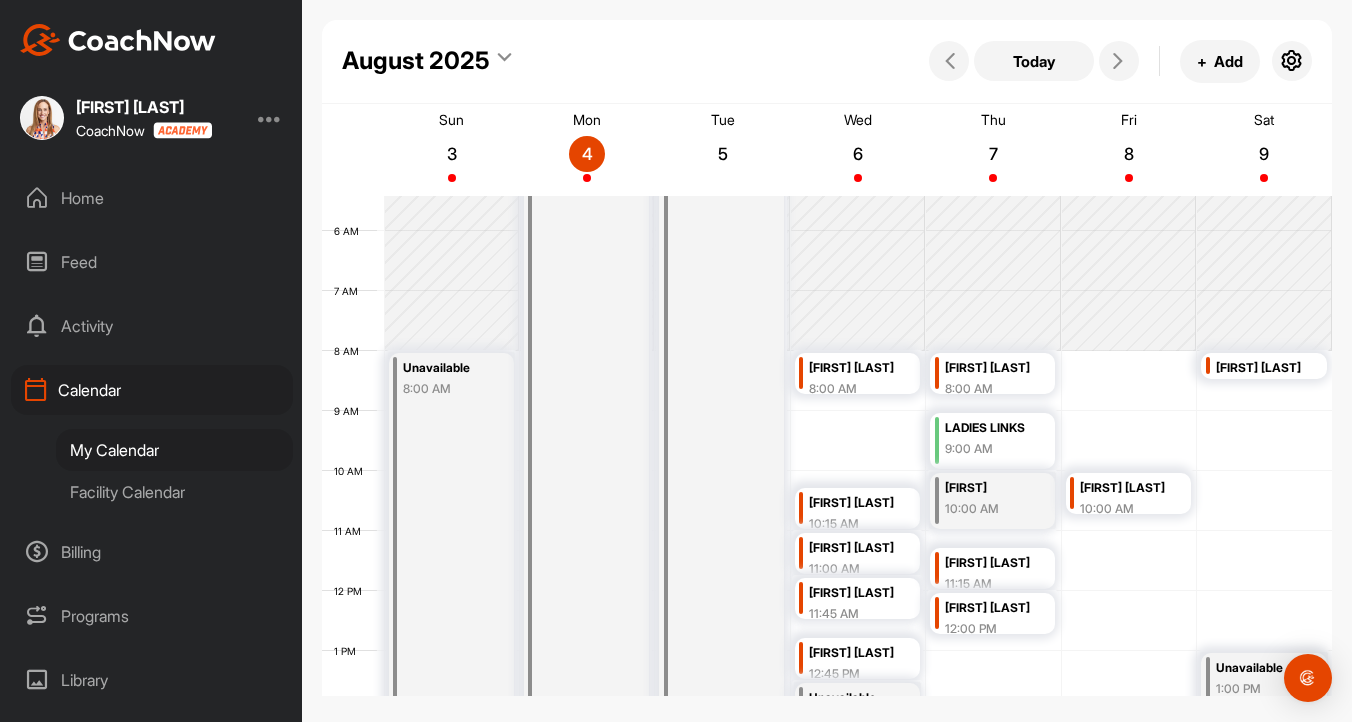 click on "Unavailable 8:00 AM" at bounding box center [451, 651] 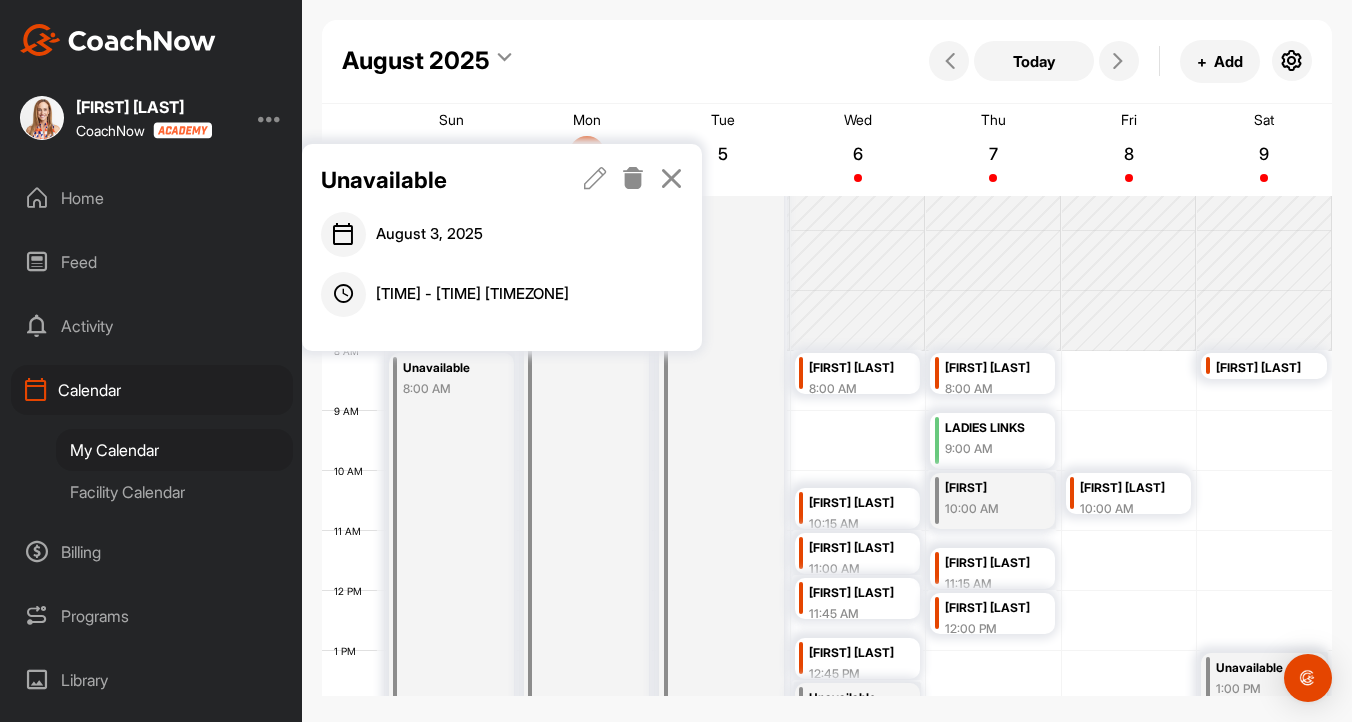 click at bounding box center [633, 178] 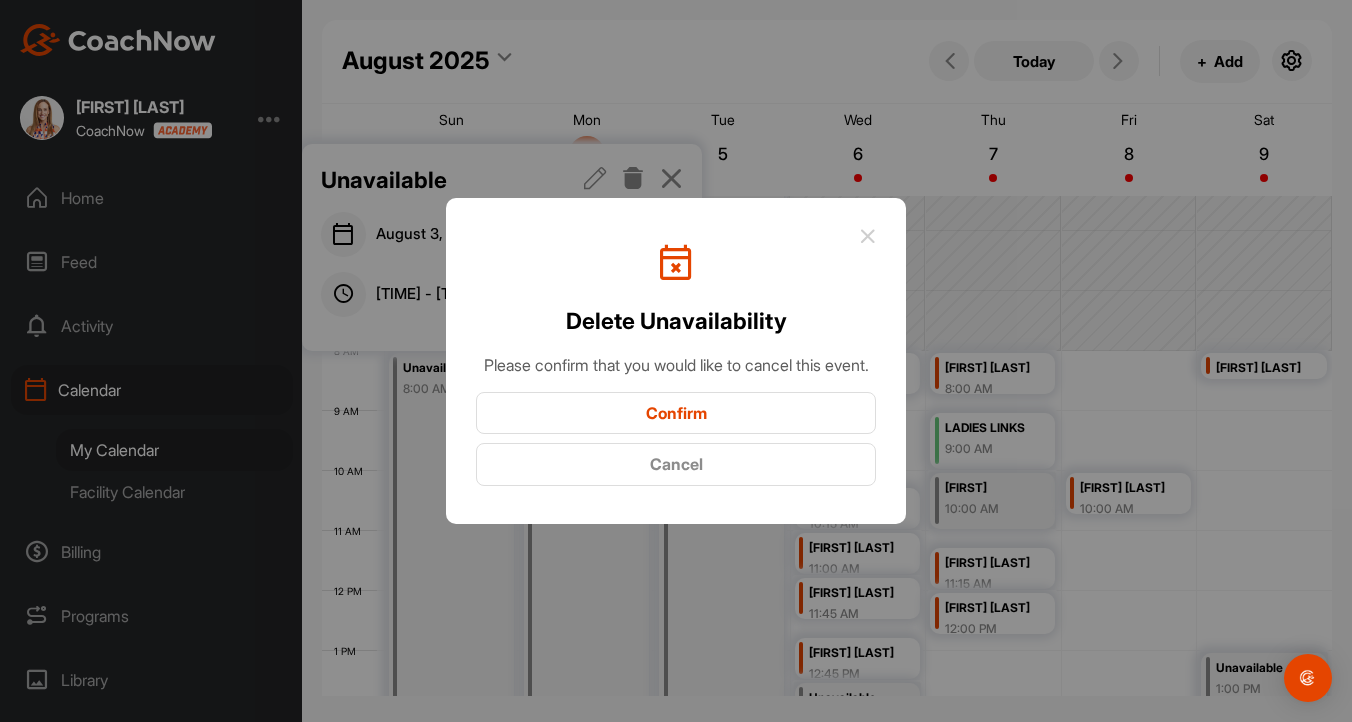 click on "Confirm Cancel" at bounding box center [676, 439] 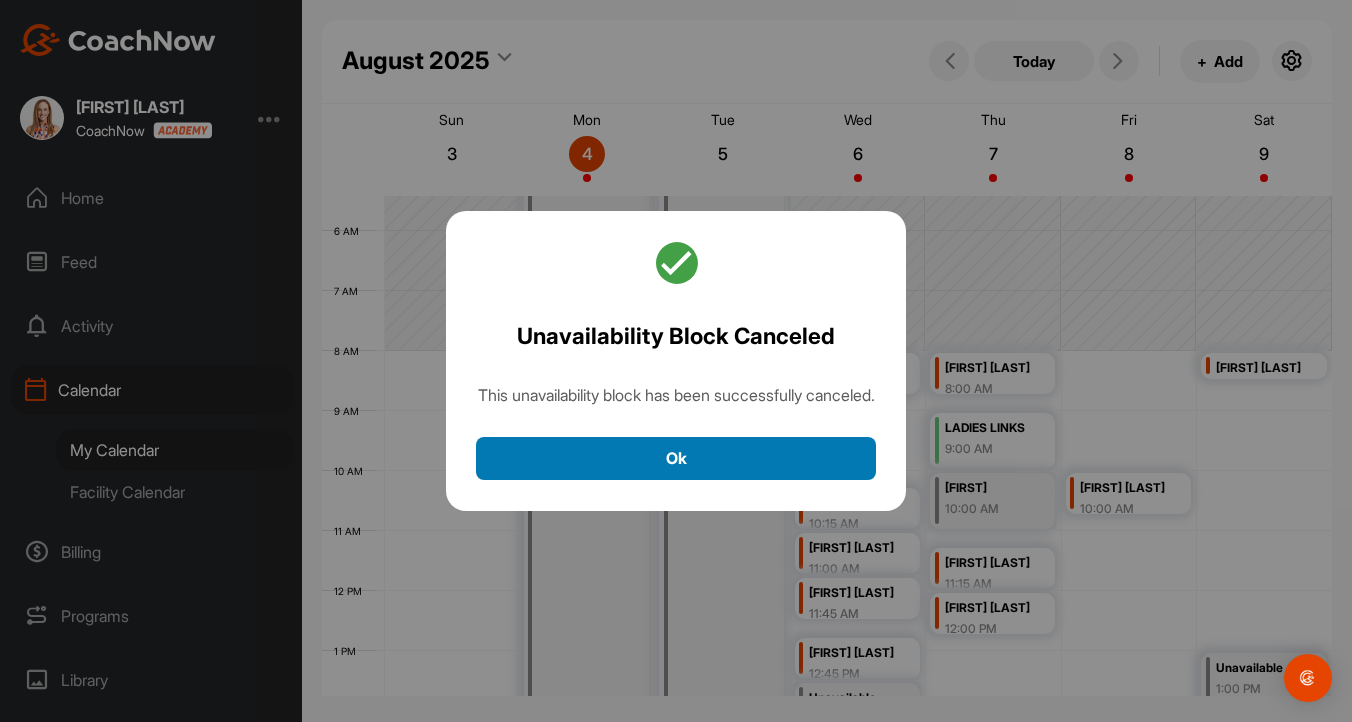 click on "Ok" at bounding box center (676, 458) 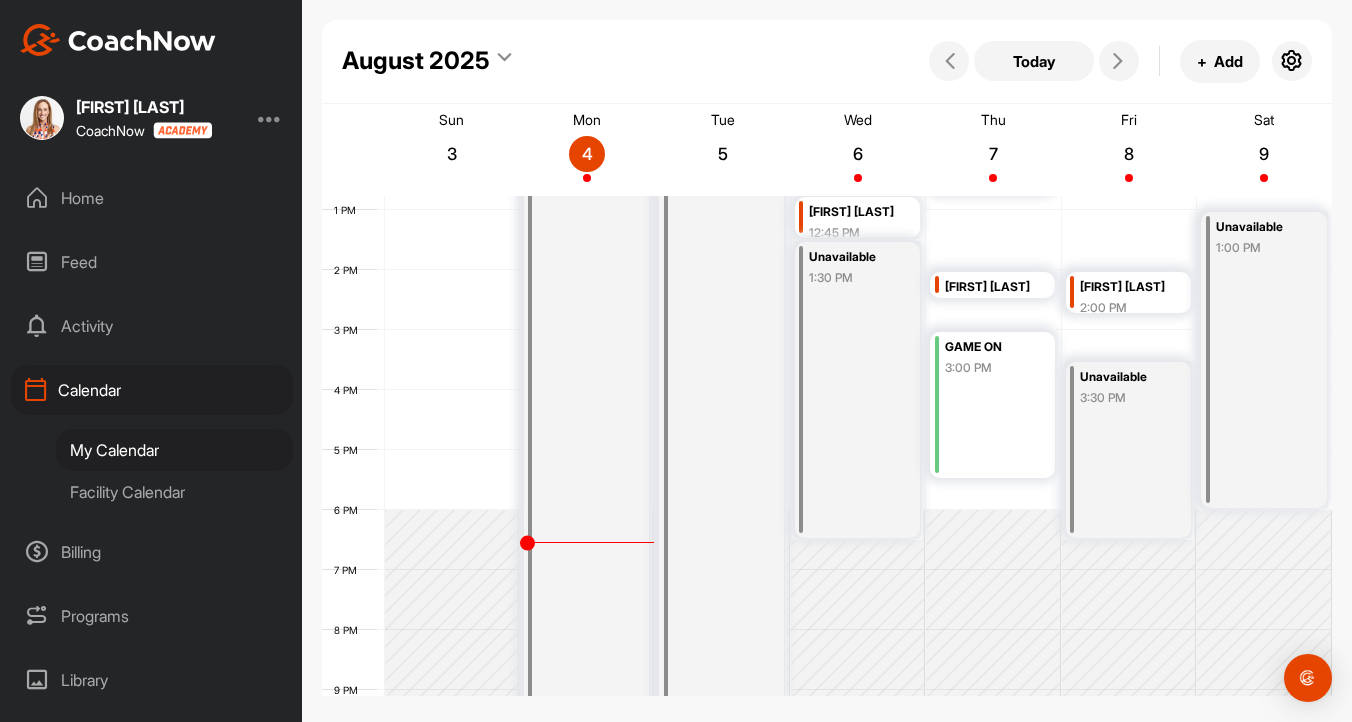 scroll, scrollTop: 772, scrollLeft: 0, axis: vertical 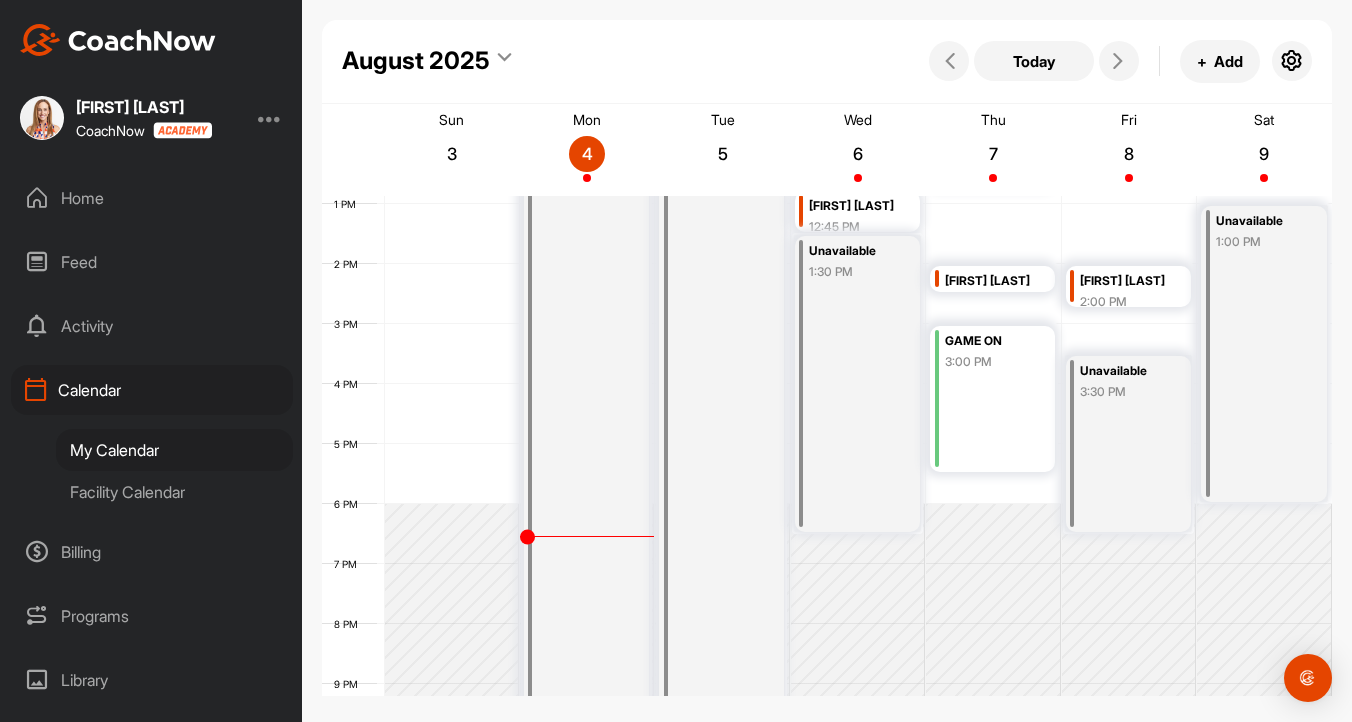 click on "Unavailable [TIME]" at bounding box center (857, 384) 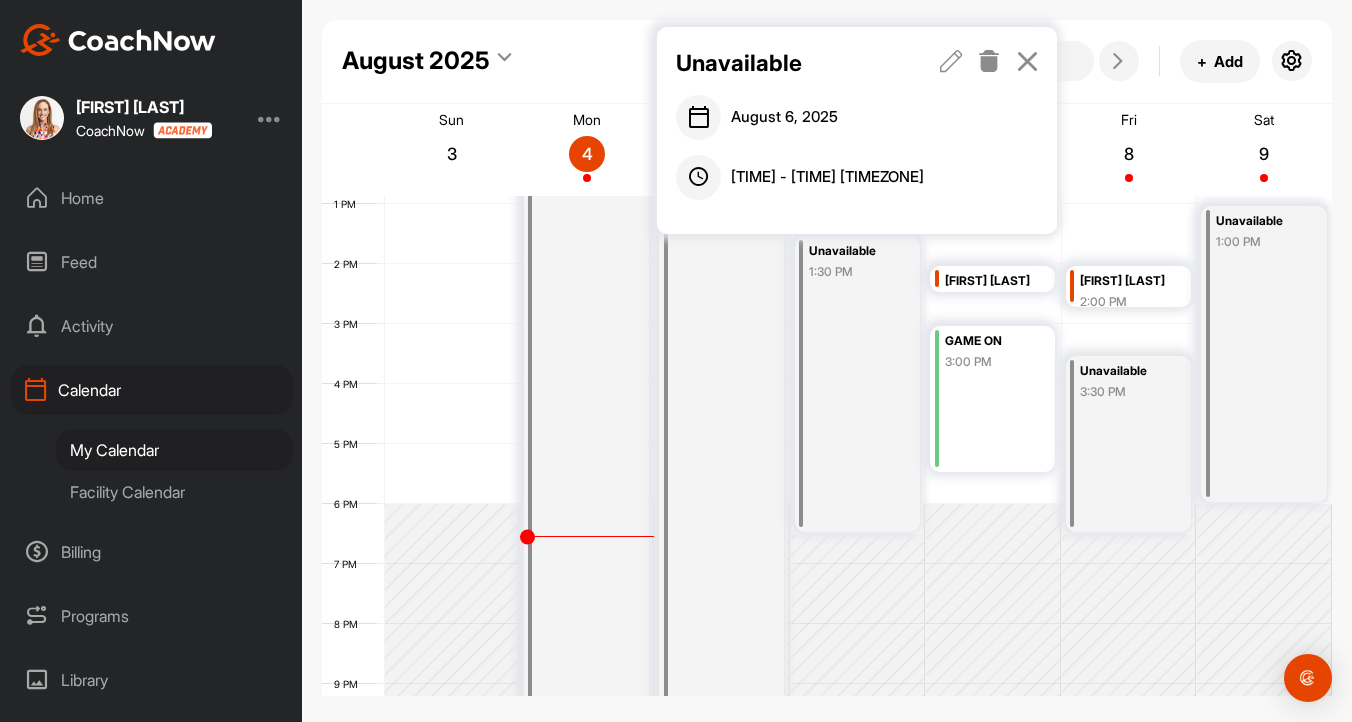 click at bounding box center (1027, 61) 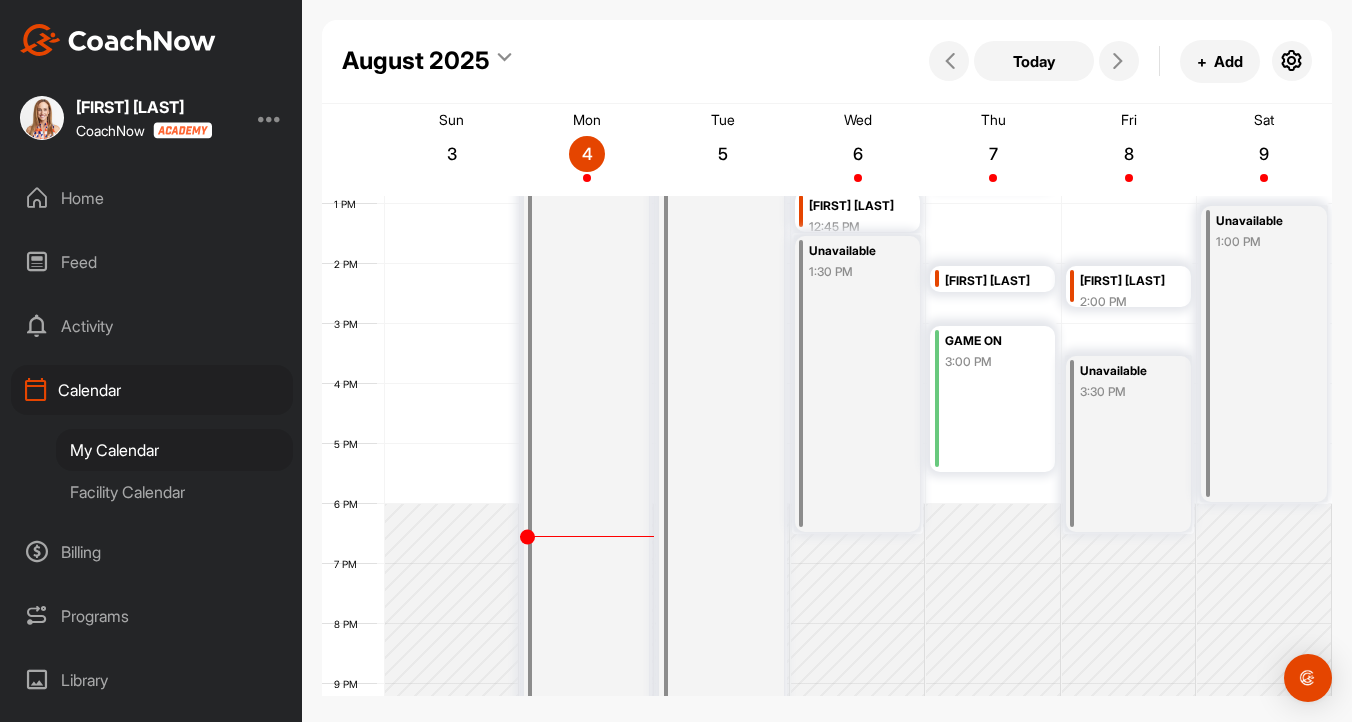 click on "Women’s Open [TIME]" at bounding box center [586, 144] 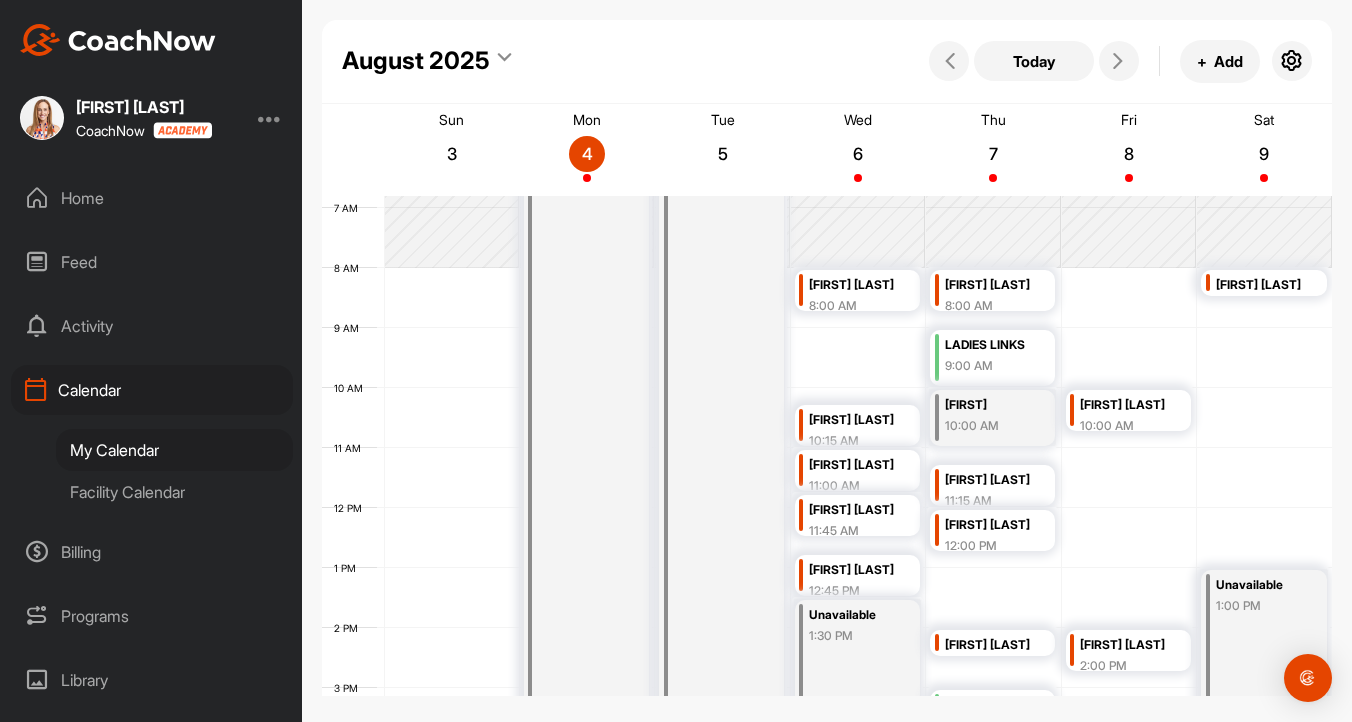 scroll, scrollTop: 397, scrollLeft: 0, axis: vertical 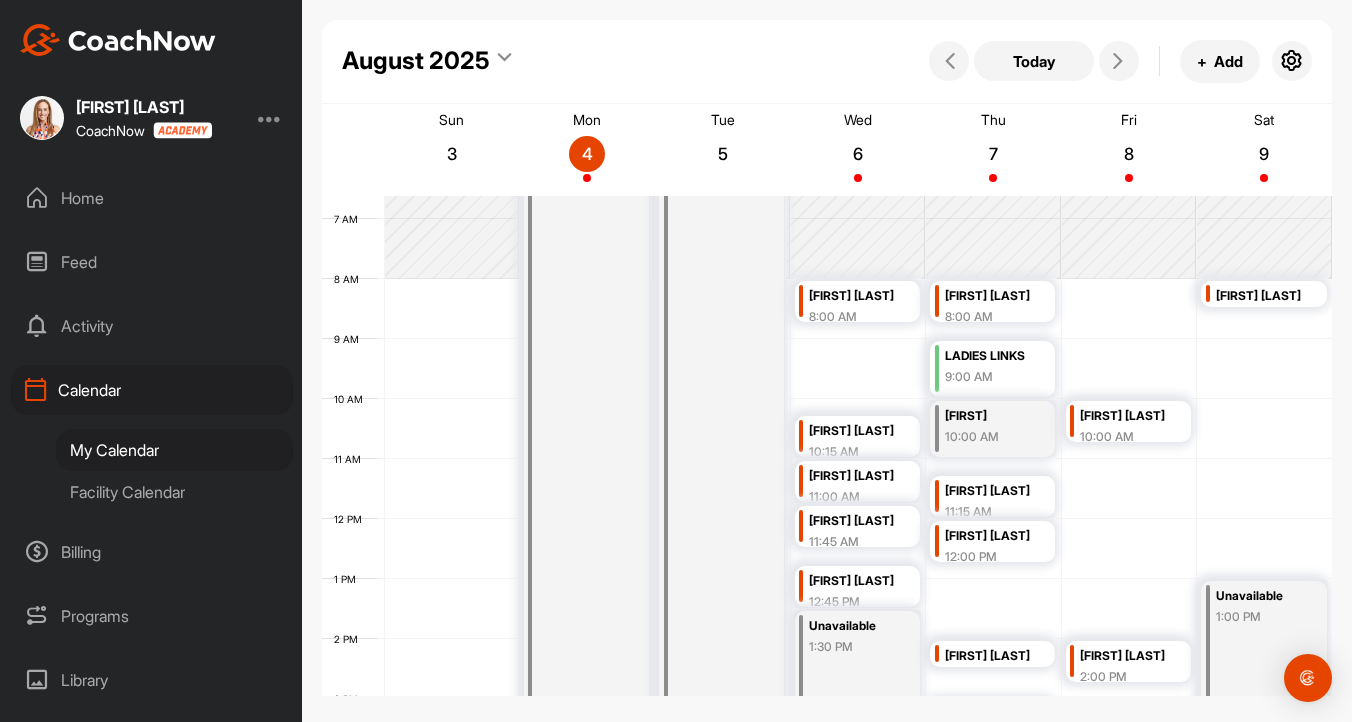 click on "Women’s Open [TIME]" at bounding box center [721, 518] 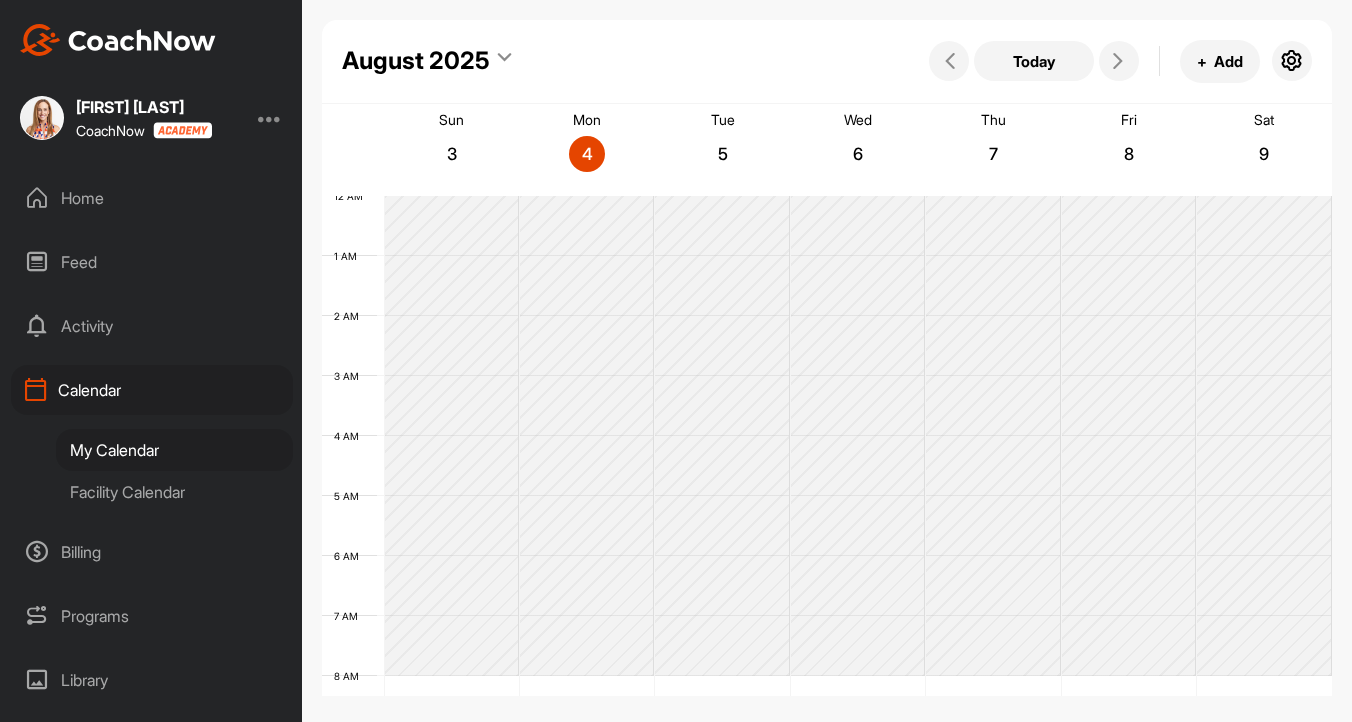 scroll, scrollTop: 0, scrollLeft: 0, axis: both 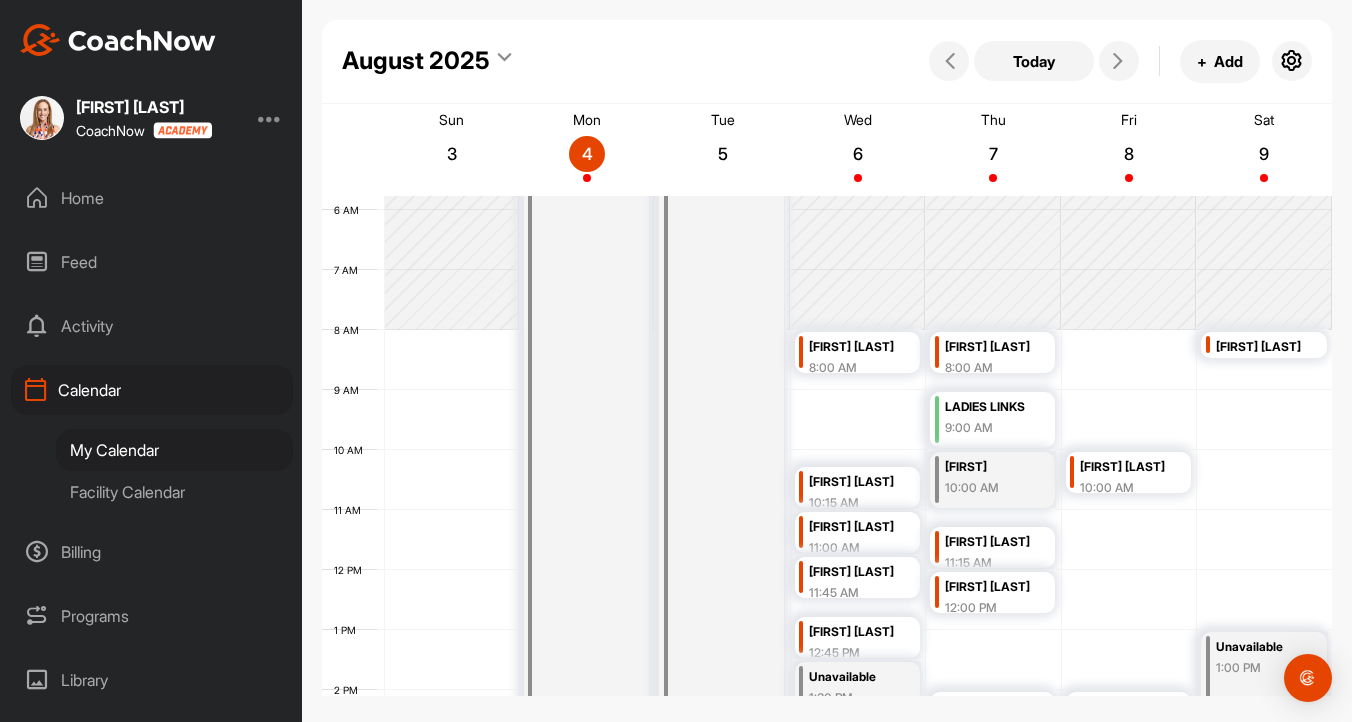 click on "Women’s Open [TIME]" at bounding box center (721, 569) 